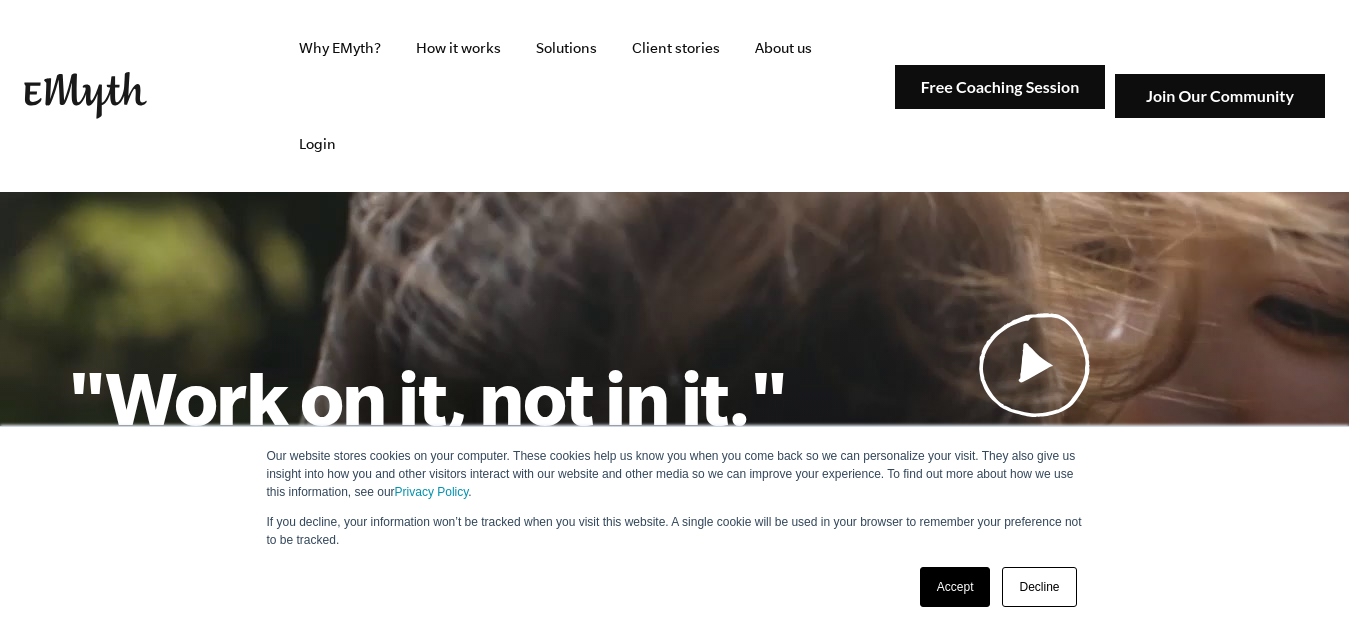 scroll, scrollTop: 0, scrollLeft: 0, axis: both 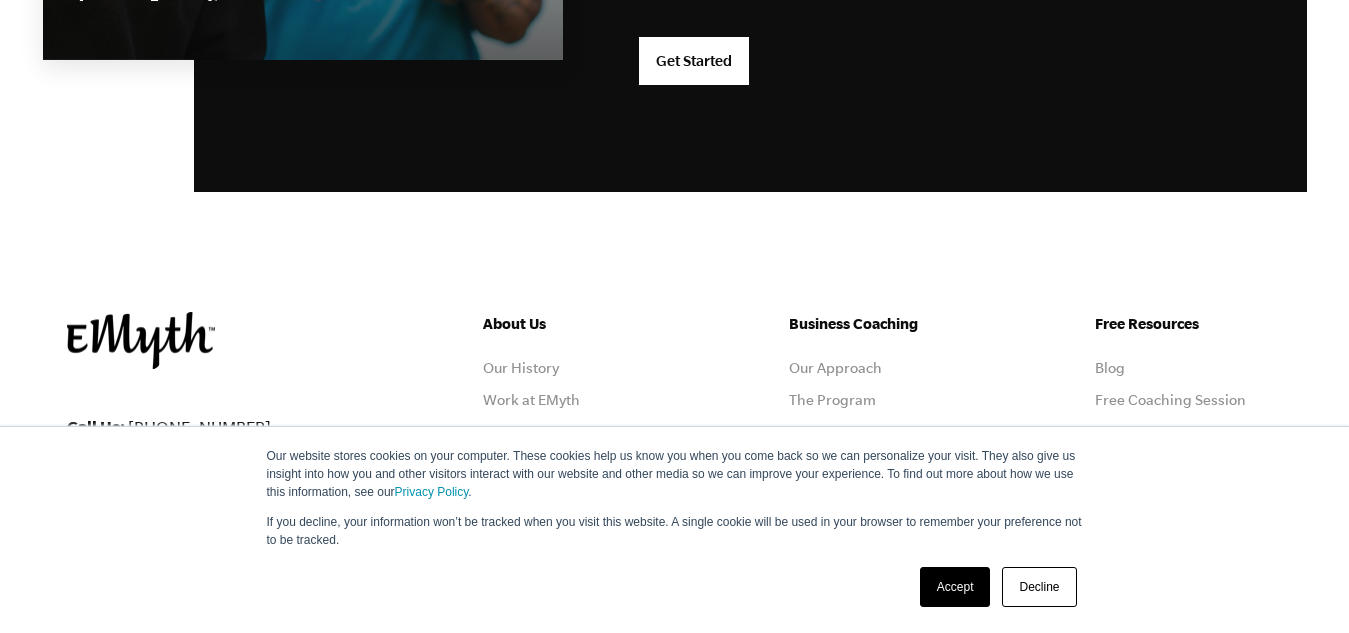 click on "Accept" at bounding box center (955, 587) 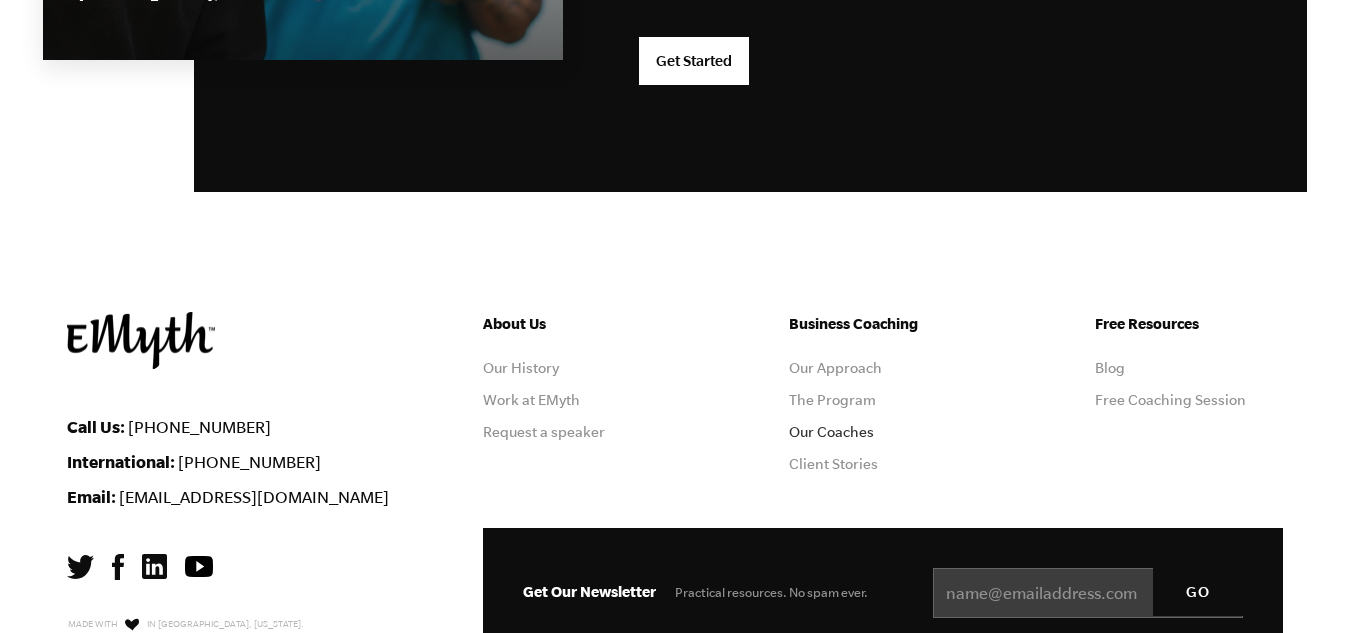 click on "Our Coaches" at bounding box center (831, 432) 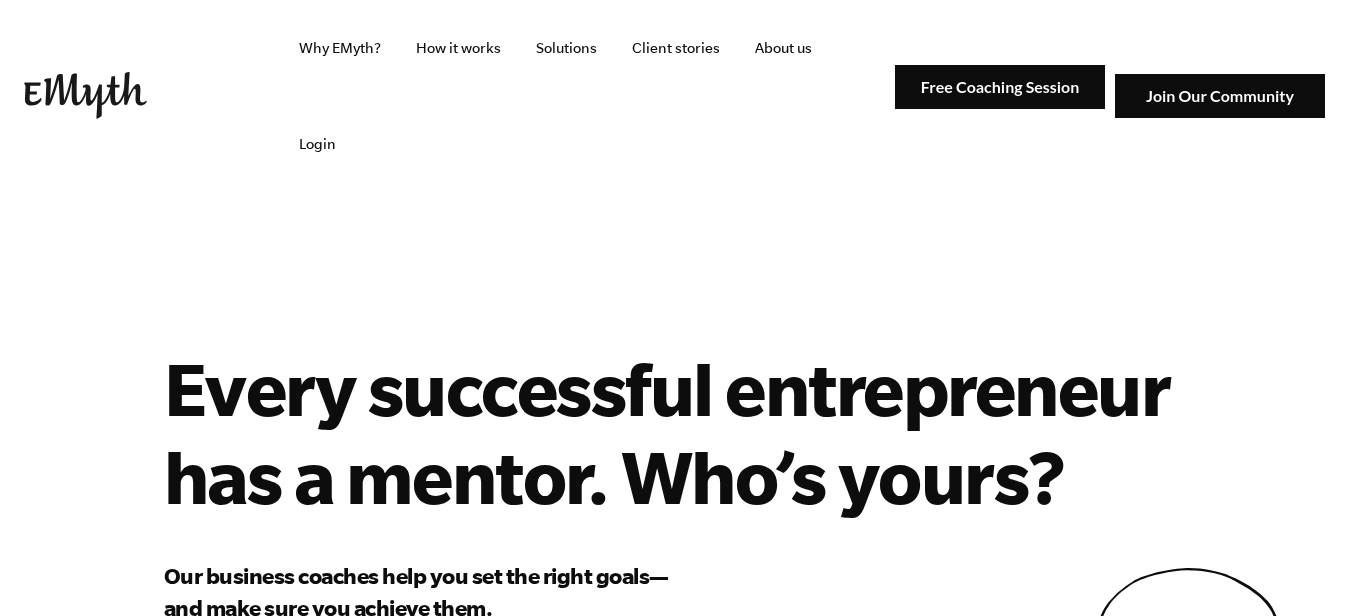 scroll, scrollTop: 0, scrollLeft: 0, axis: both 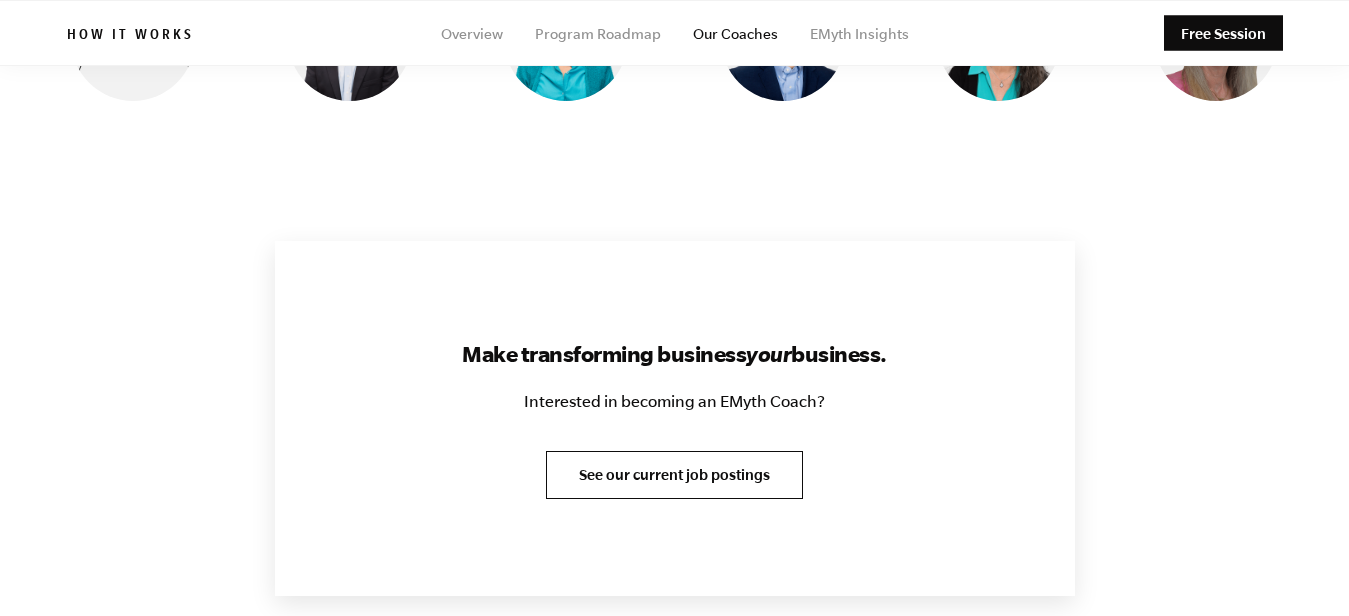 click on "See our current job postings" at bounding box center [674, 475] 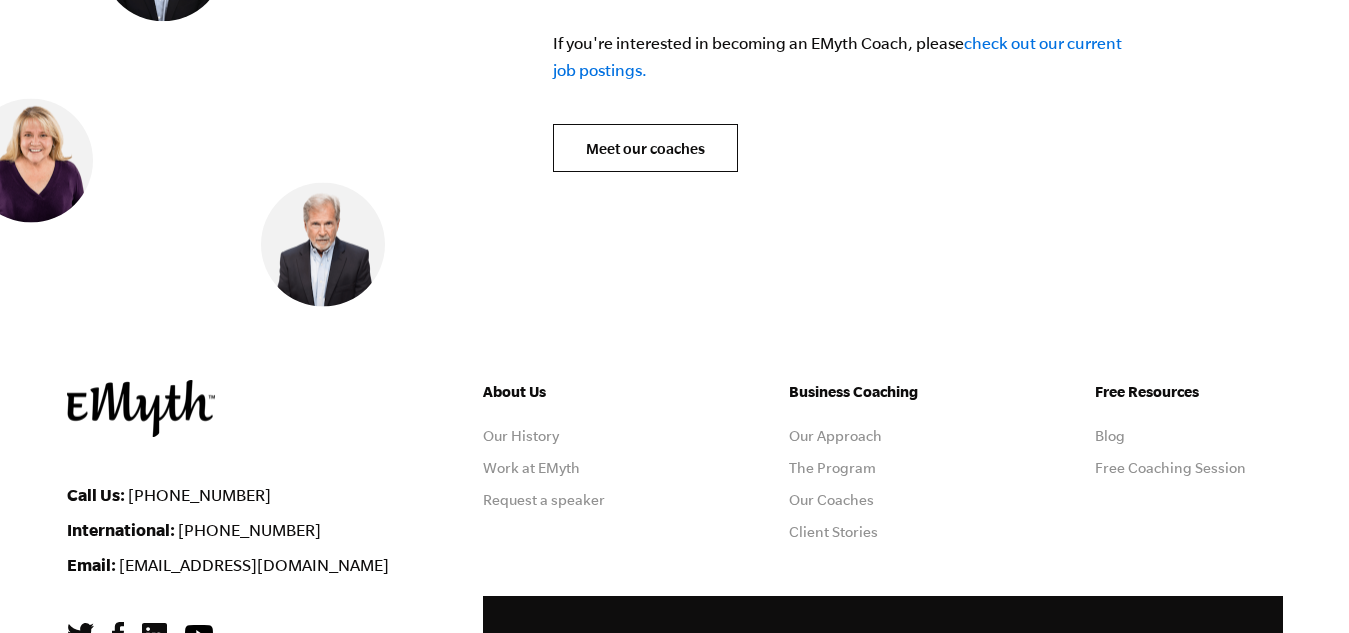 scroll, scrollTop: 8231, scrollLeft: 0, axis: vertical 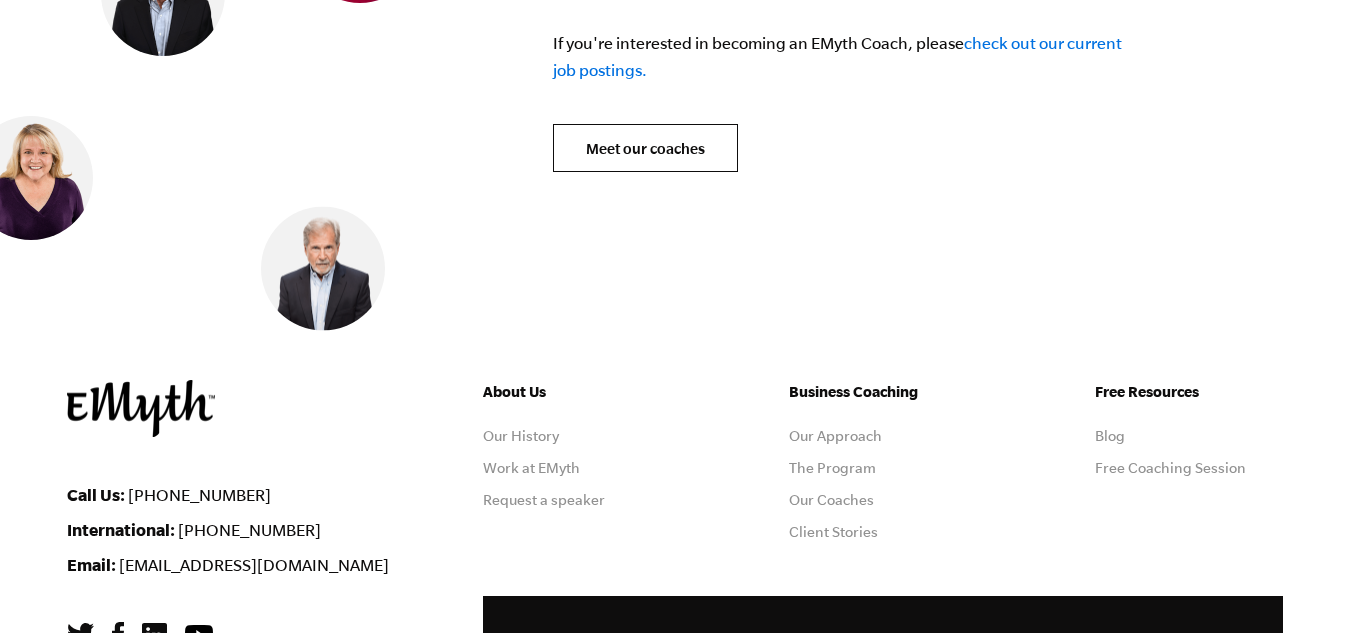 click on "About Us
Our History
Work at EMyth
Request a speaker" at bounding box center [577, 468] 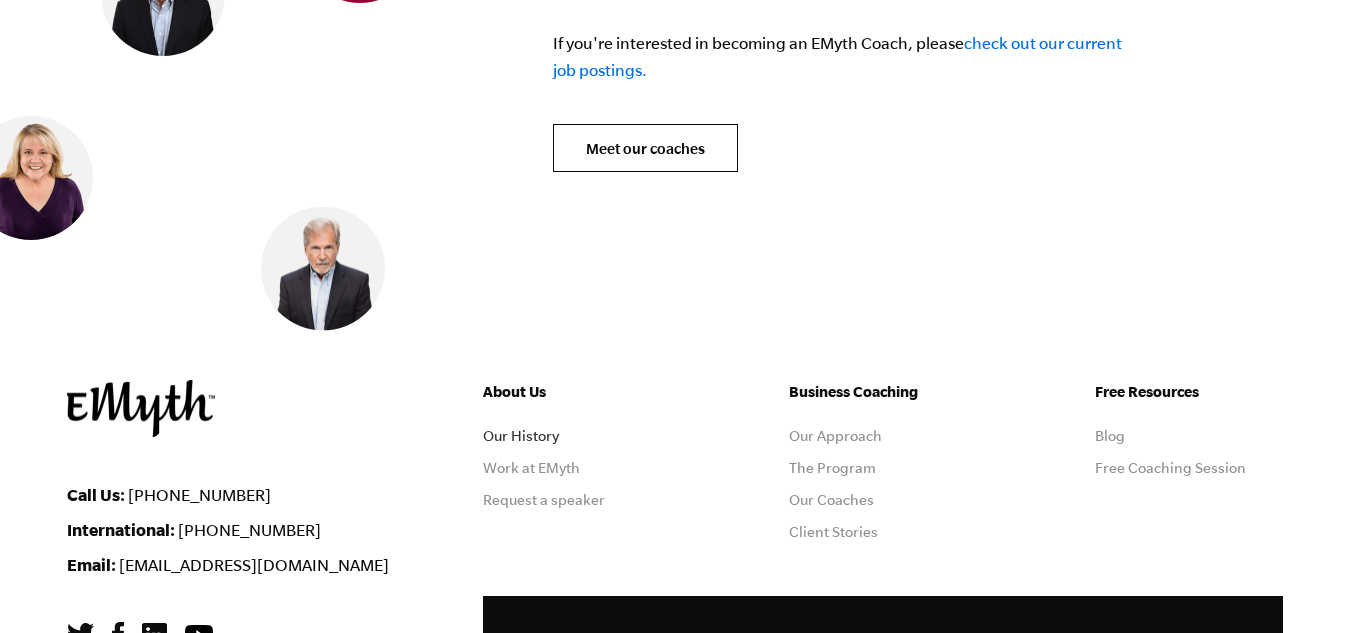 click on "Our History" at bounding box center (521, 436) 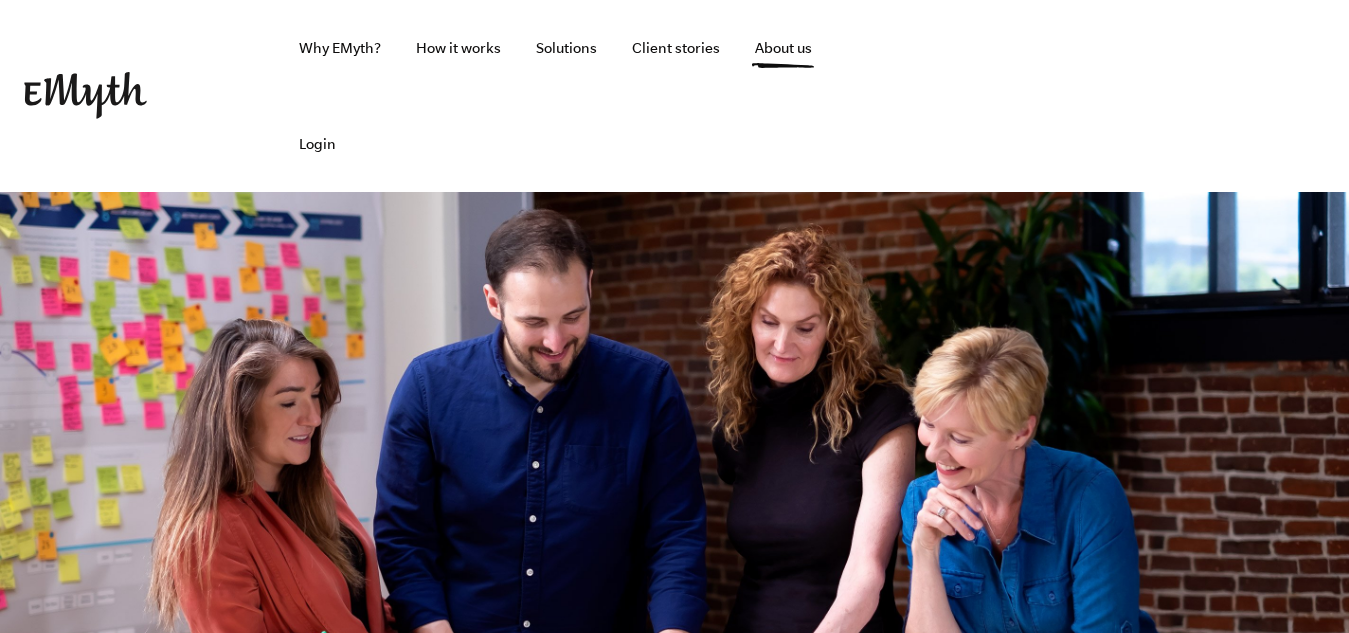 scroll, scrollTop: 0, scrollLeft: 0, axis: both 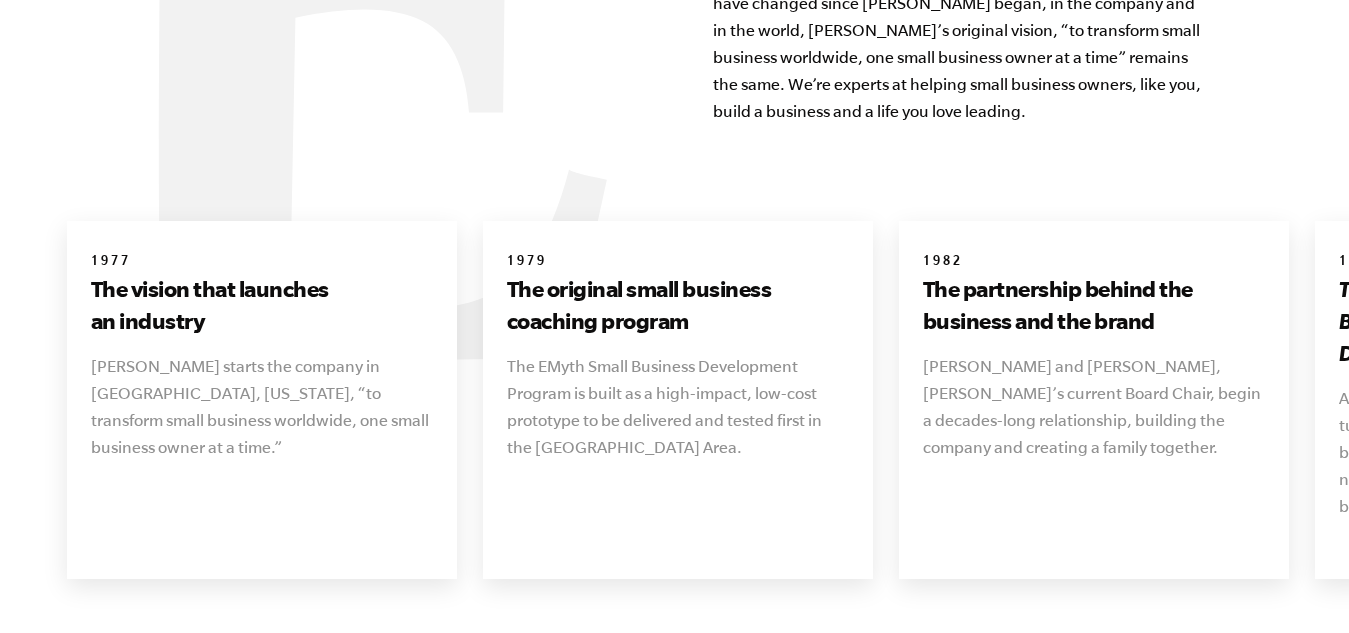 drag, startPoint x: 1250, startPoint y: 524, endPoint x: 1089, endPoint y: 545, distance: 162.36378 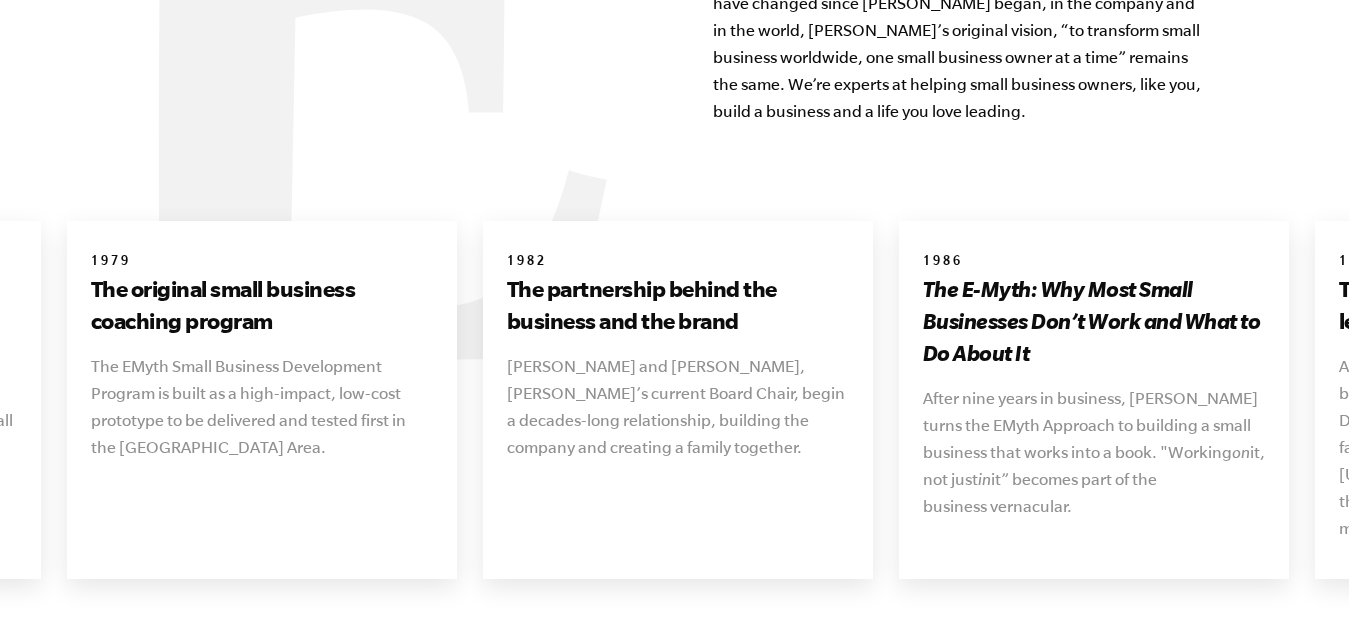 click on "Next" at bounding box center [1243, 648] 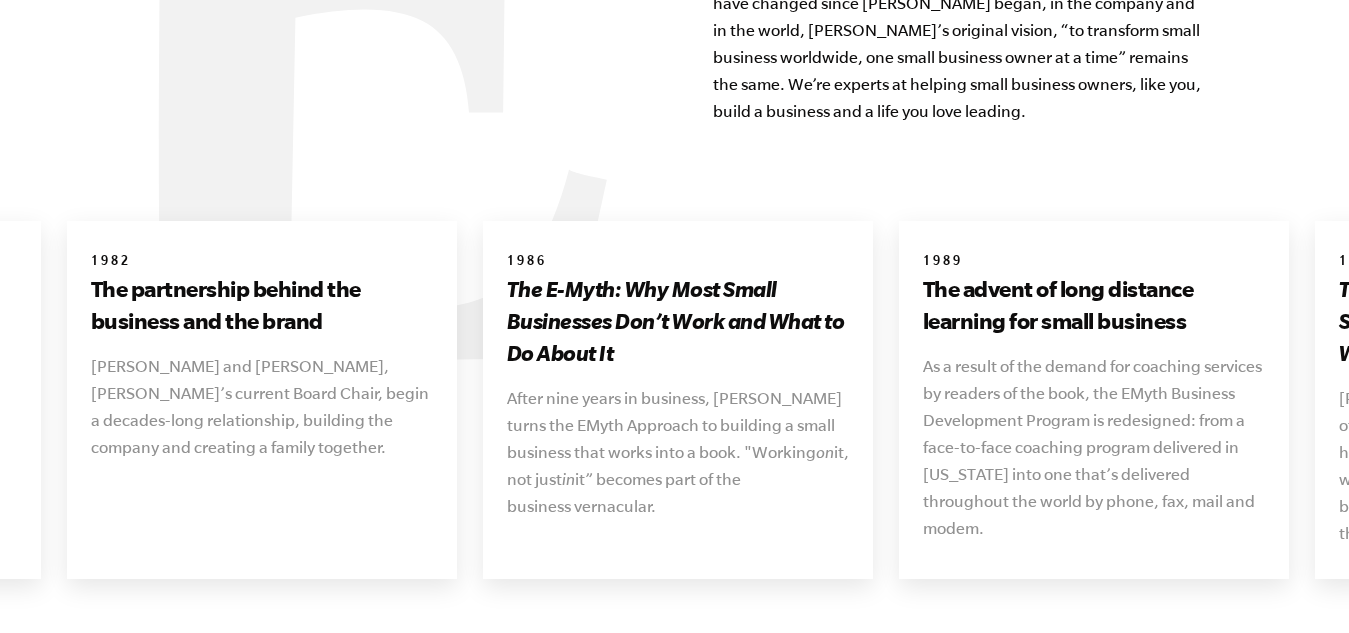click on "Next" at bounding box center (1243, 648) 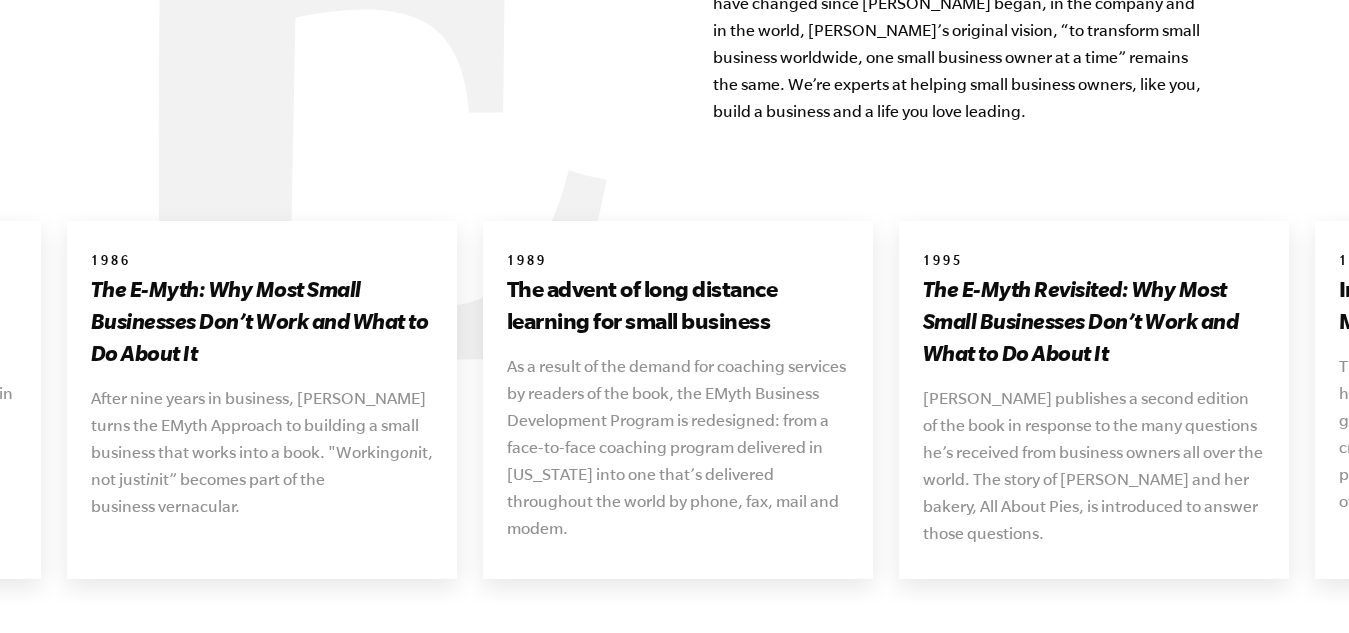 click on "Next" at bounding box center (1243, 648) 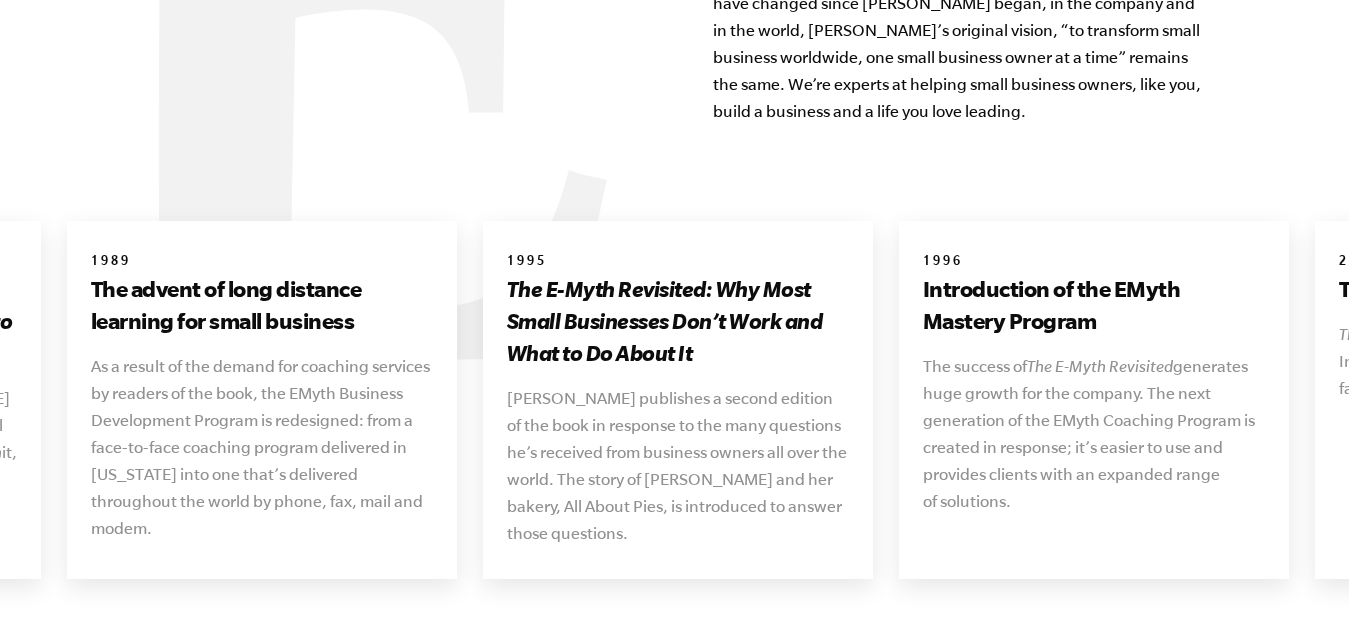 click on "Next" at bounding box center (1243, 648) 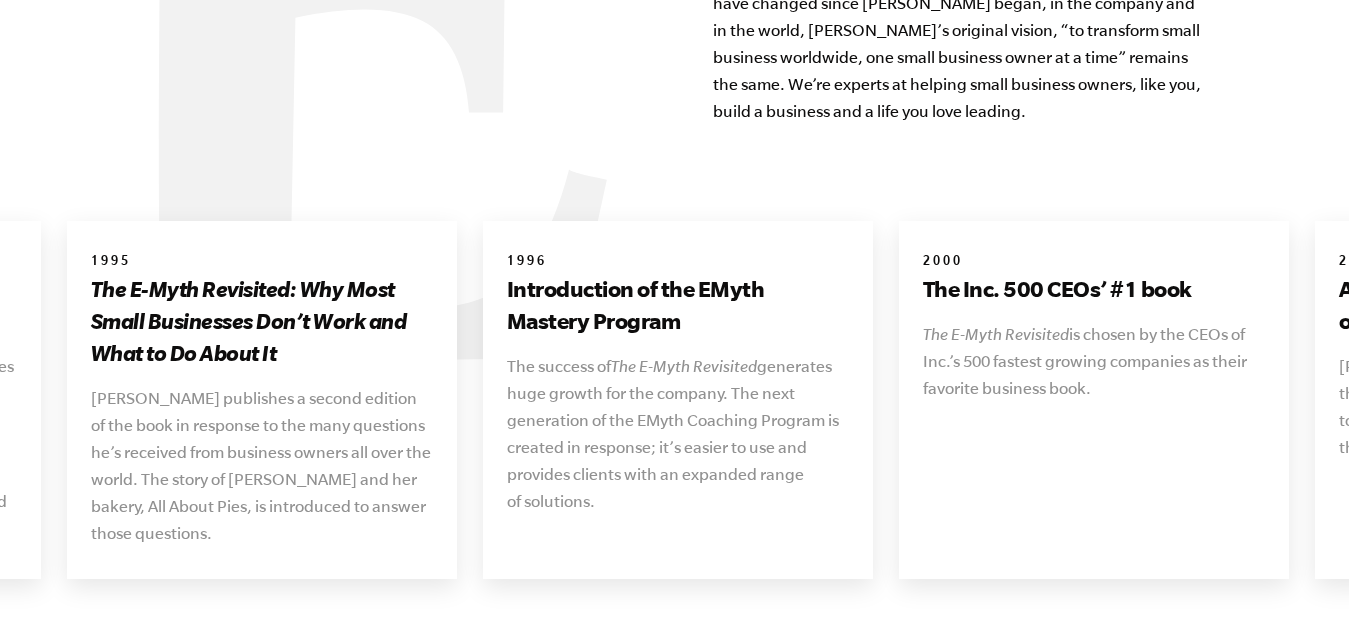 click on "Next" at bounding box center [1243, 648] 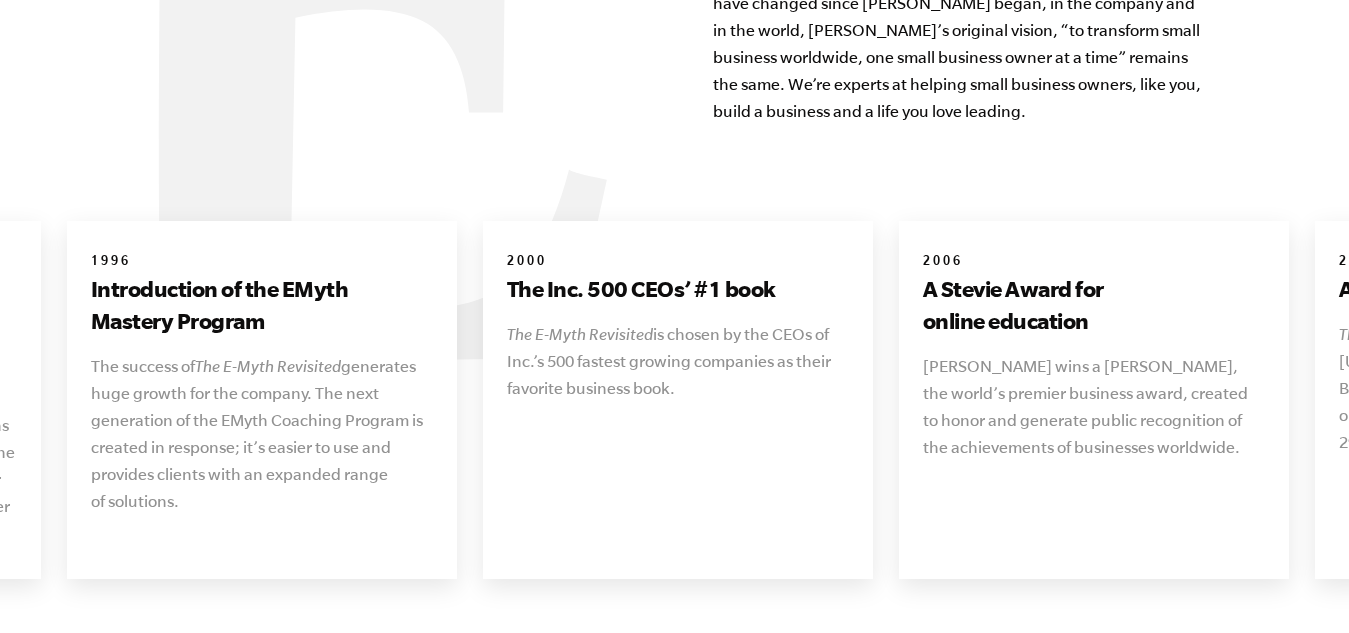click on "Next" at bounding box center (1243, 648) 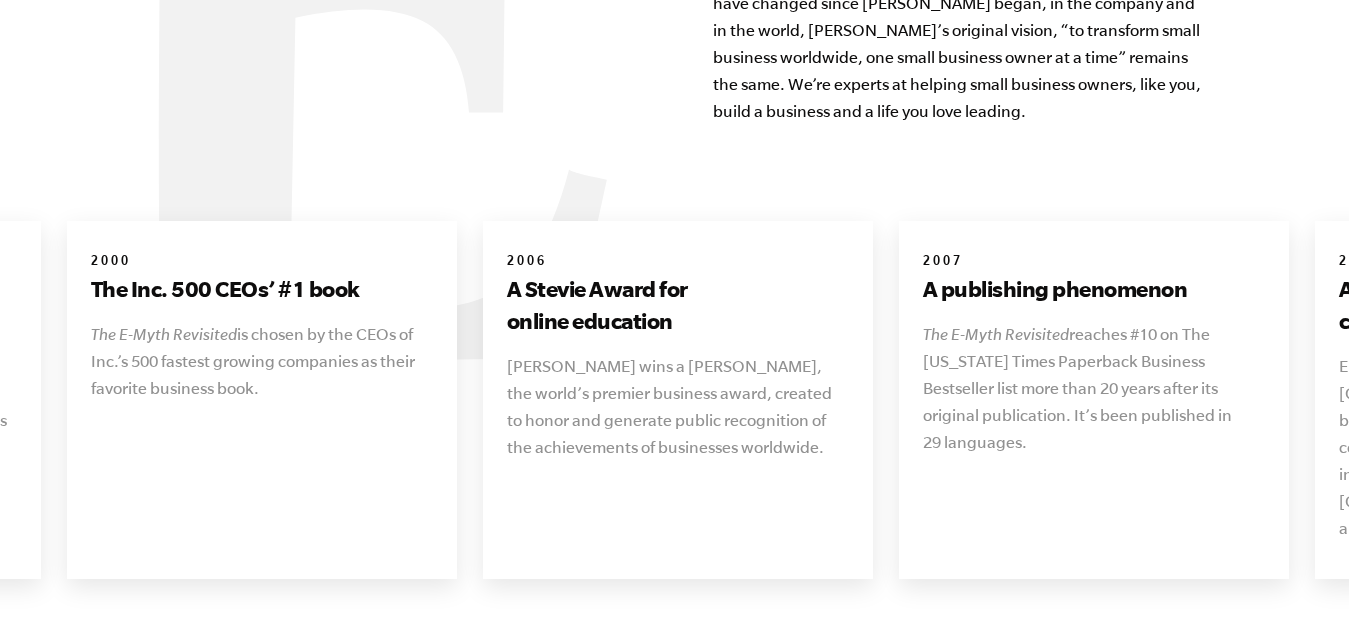 click on "Next" at bounding box center [1243, 648] 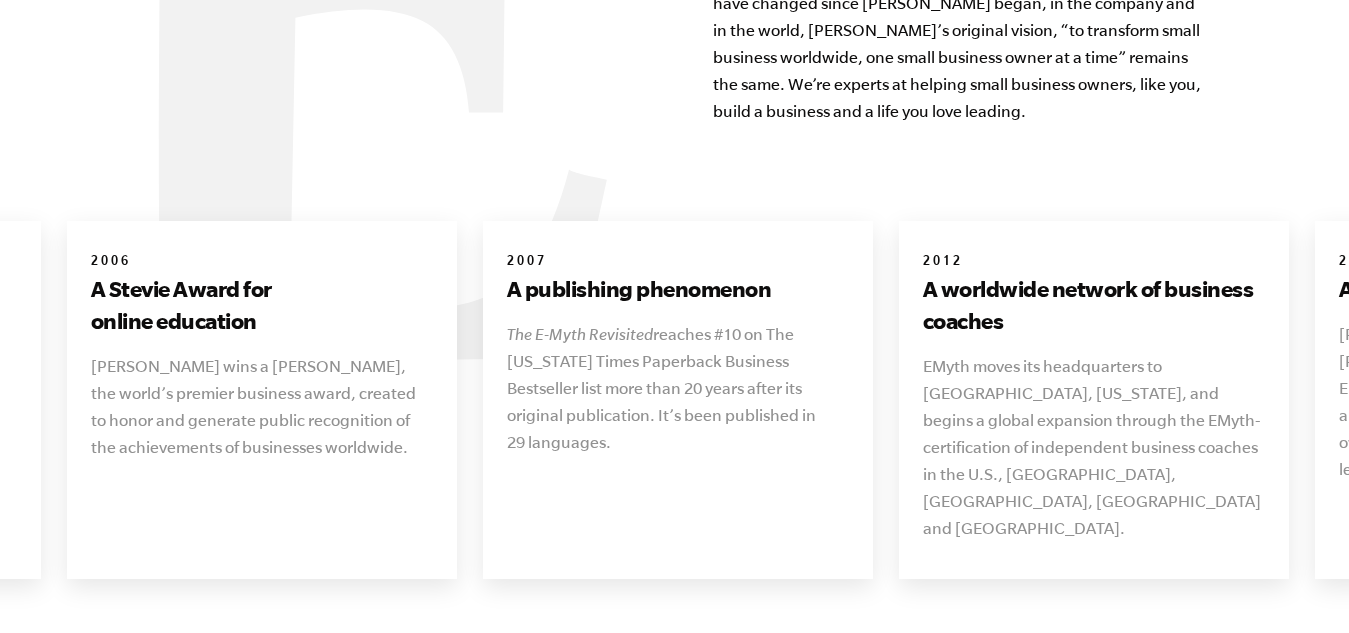 click on "Next" at bounding box center (1243, 648) 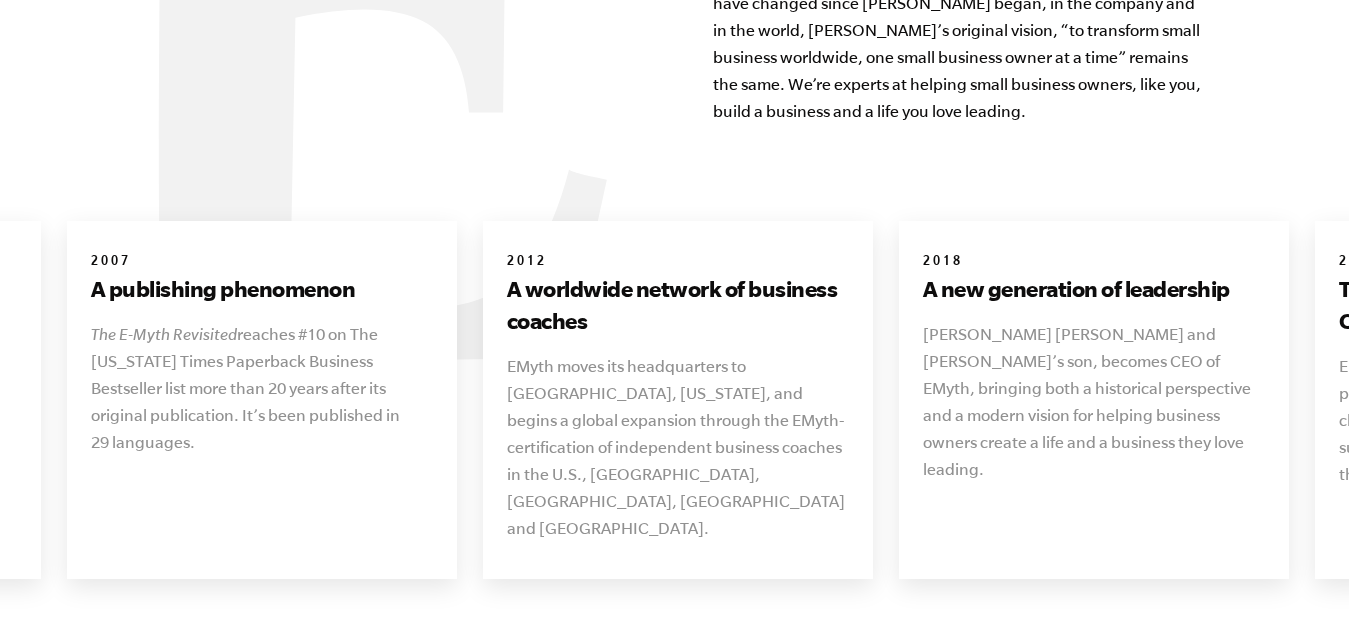 click on "1
2
3
4
5
6
7
8
9
10
11
12
13
1977
The vision that launches an industry
Michael E. Gerber starts the company in San Mateo, California, “to transform small business worldwide, one small business owner at a time.”
1979
The original small business coaching program
The EMyth Small Business Development Program is built as a high-impact, low-cost prototype to be delivered and tested first in the San Francisco Bay Area.
1982
The partnership behind the business and the brand
1986 on" at bounding box center [675, 450] 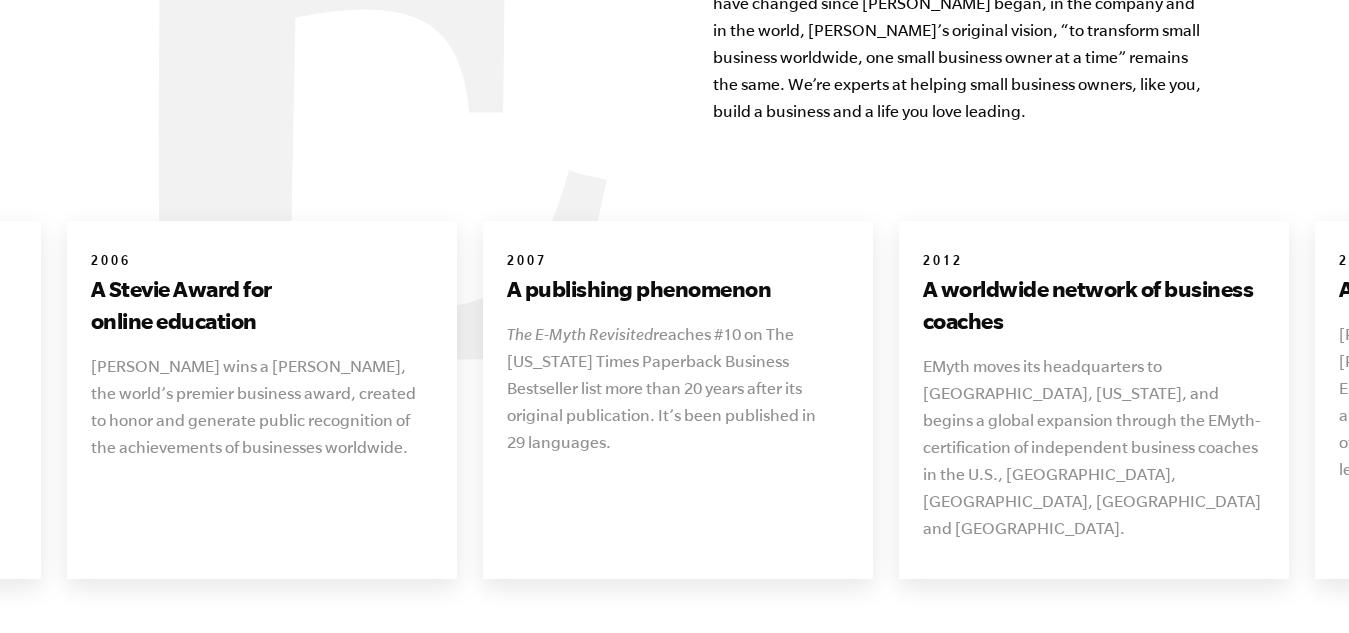 click on "Previous" at bounding box center (107, 648) 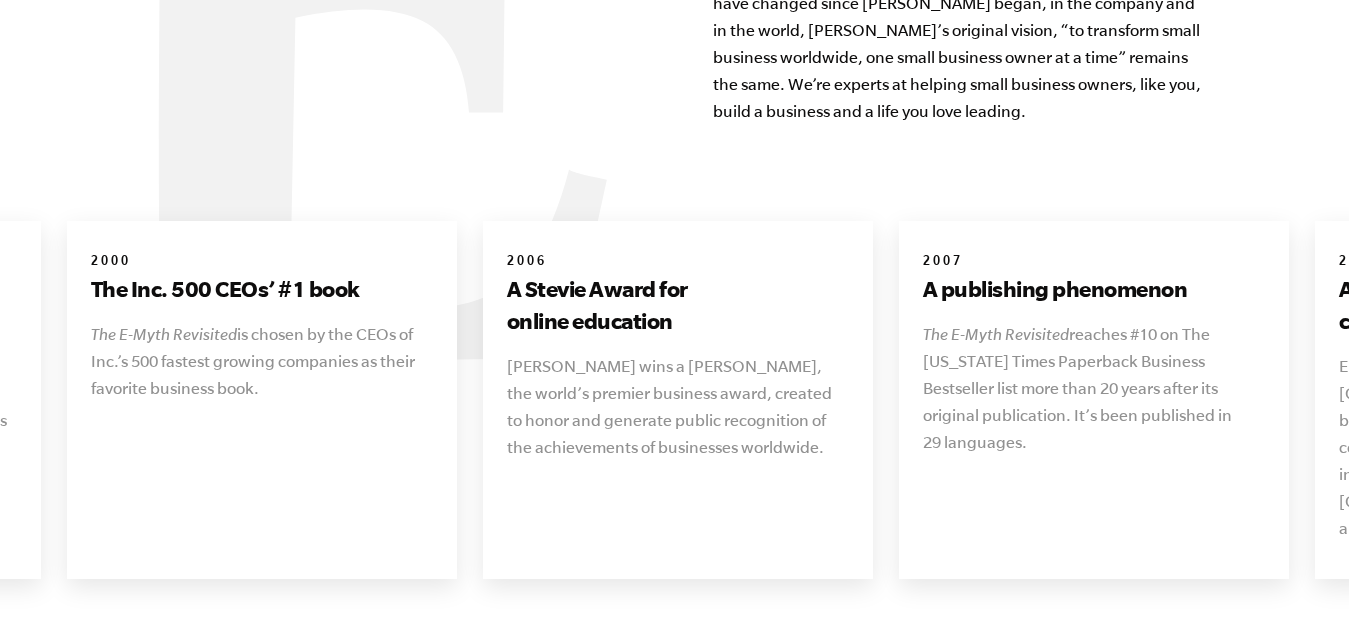 click on "Previous" at bounding box center (107, 648) 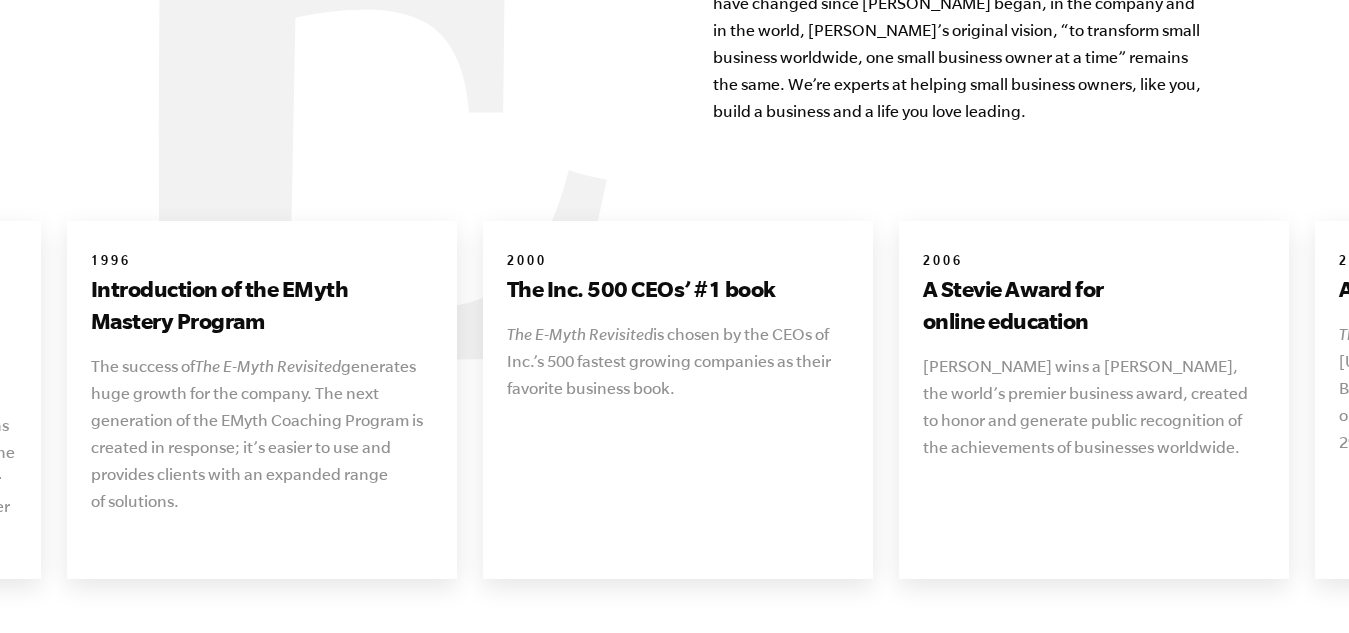 click on "Previous" at bounding box center [107, 648] 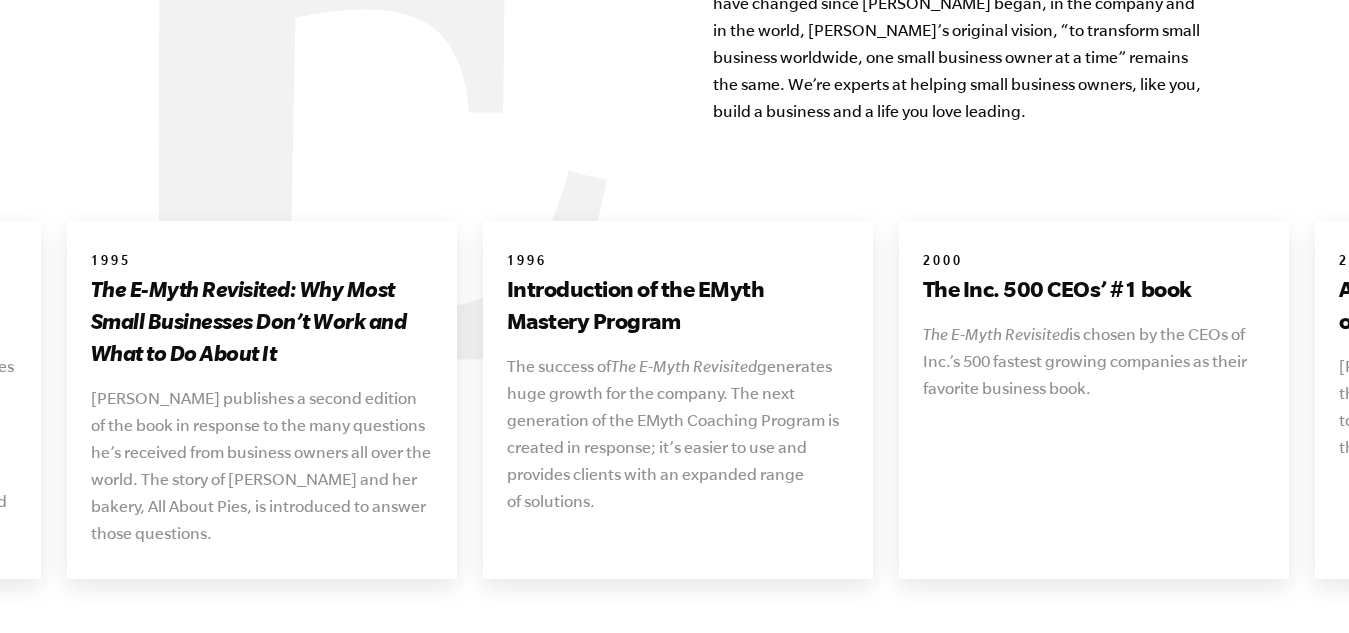 click on "Previous" at bounding box center (107, 648) 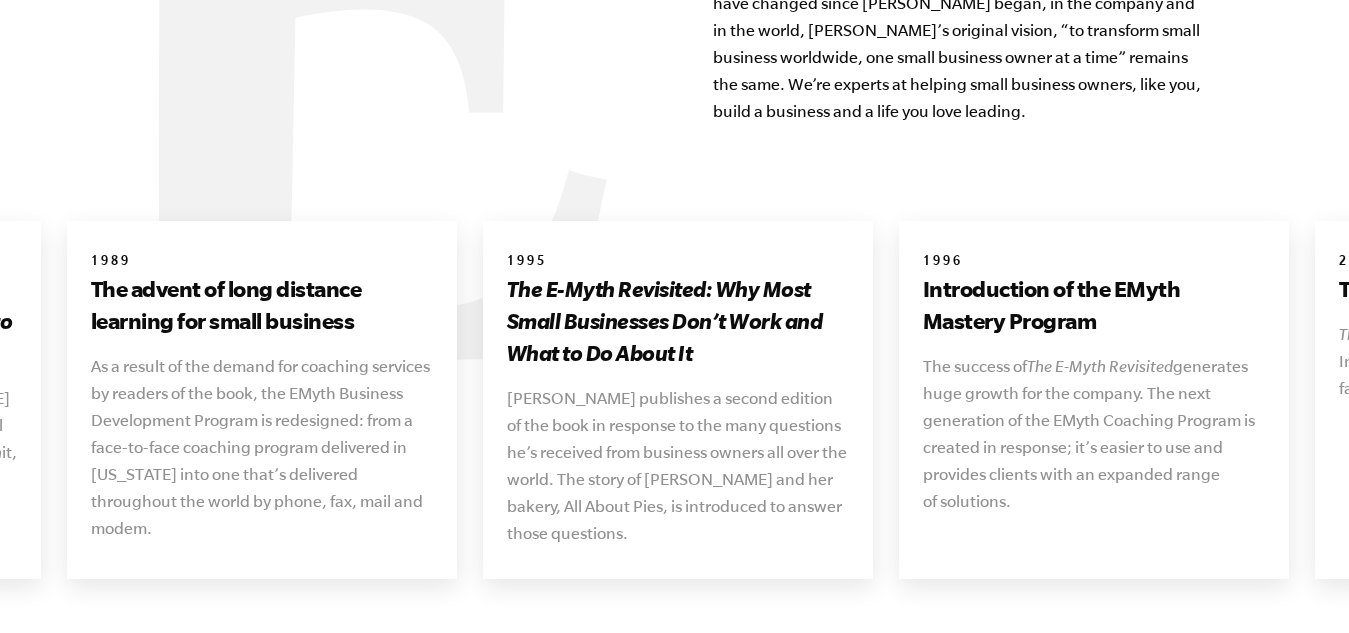 click on "Previous" at bounding box center [107, 648] 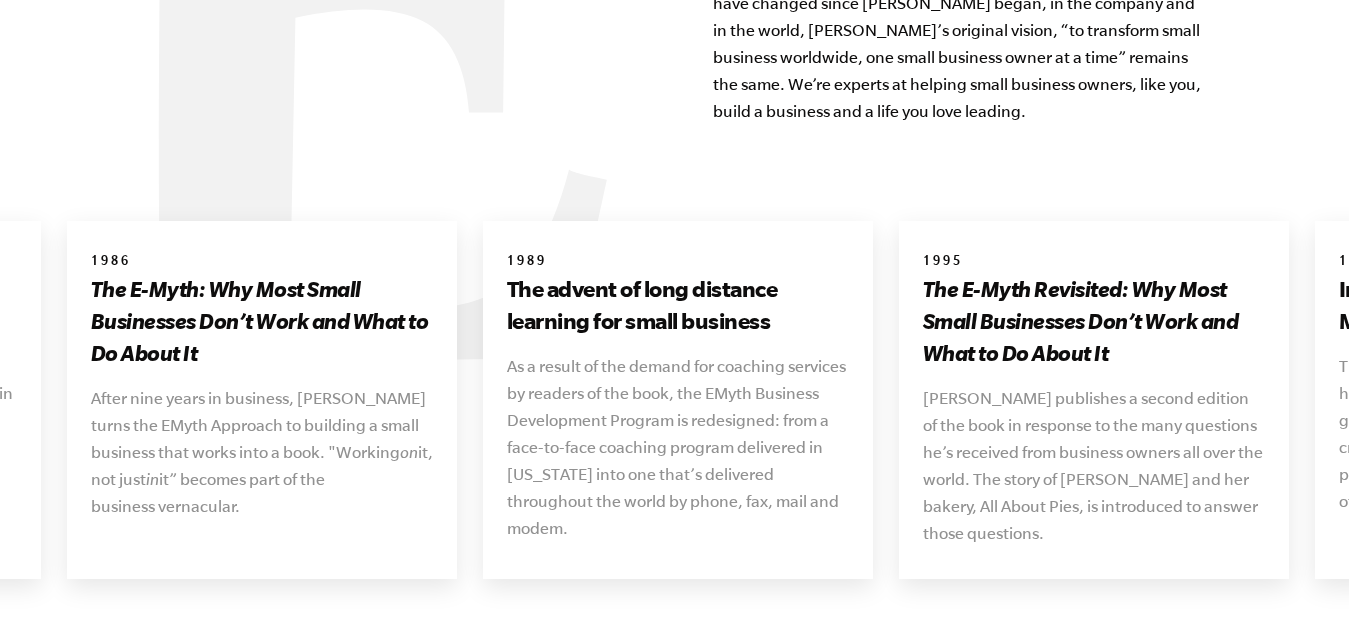 click on "Previous" at bounding box center (107, 648) 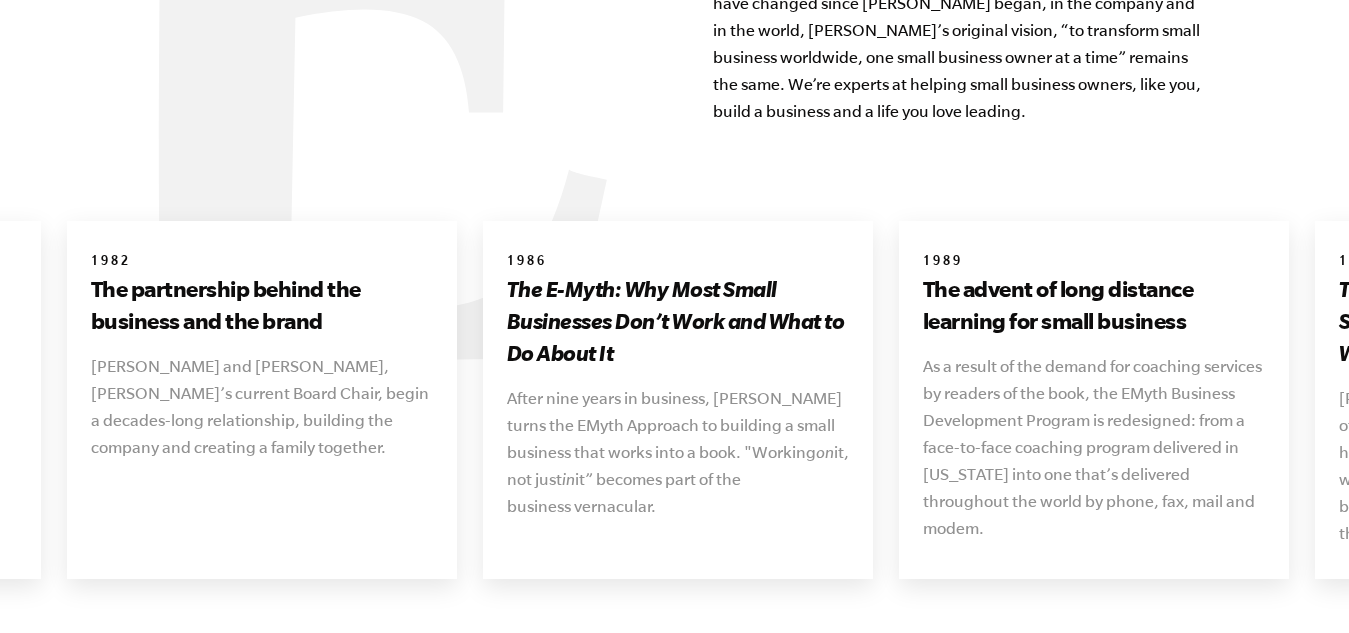 click on "Previous" at bounding box center (107, 648) 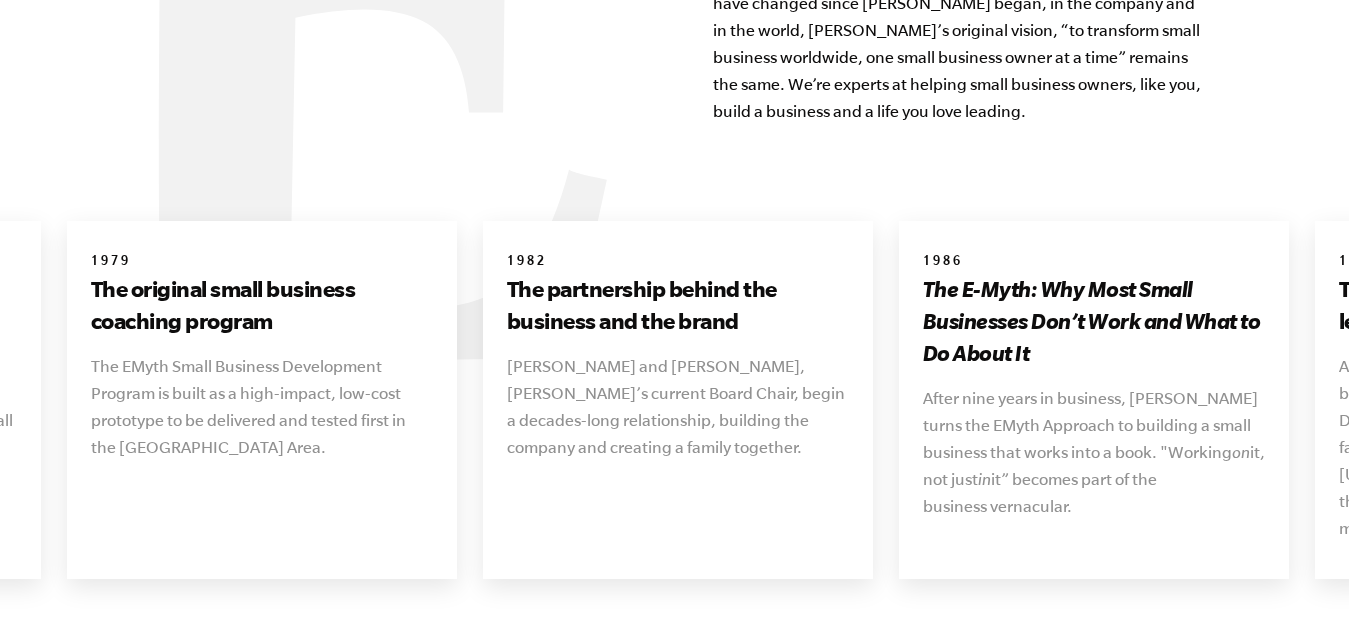 click on "Next" at bounding box center [1243, 648] 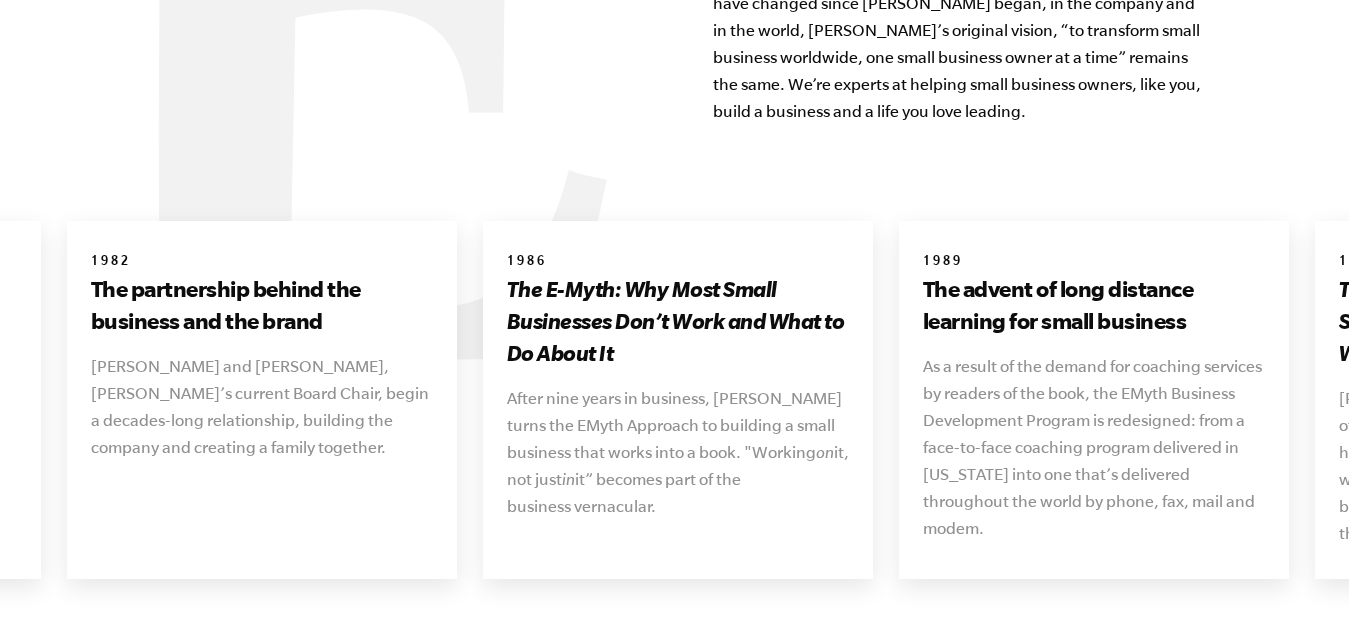 click on "Next" at bounding box center [1243, 648] 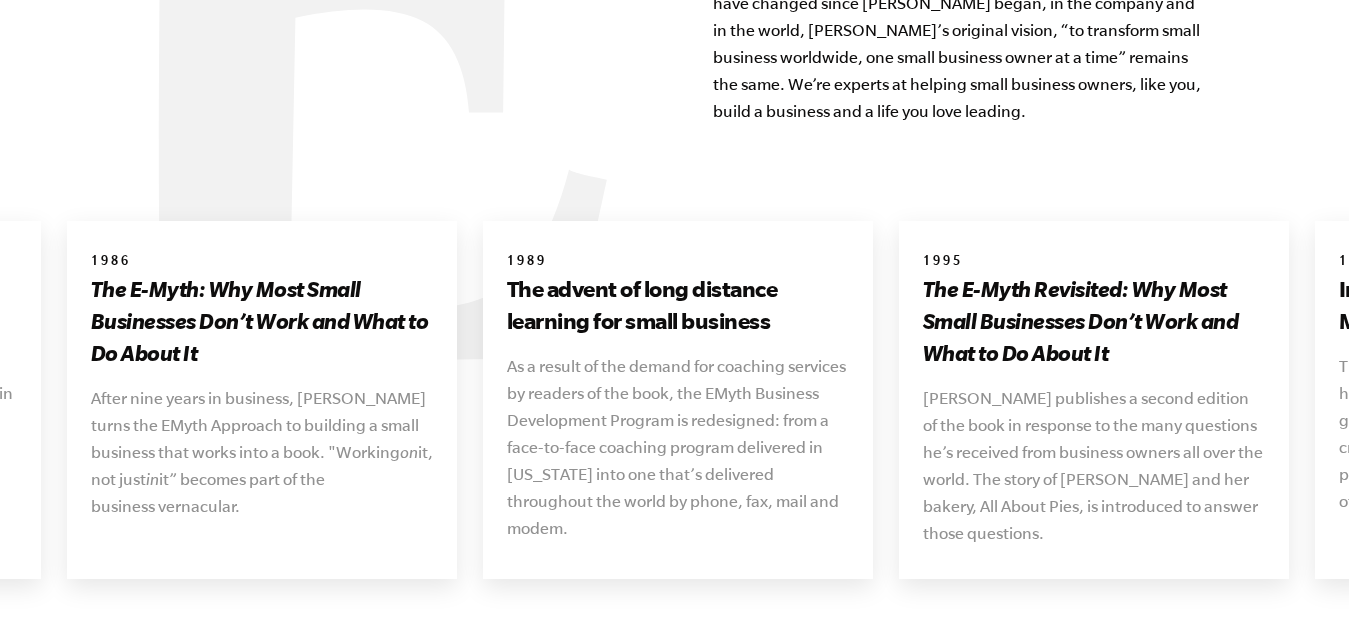 click on "Next" at bounding box center [1243, 648] 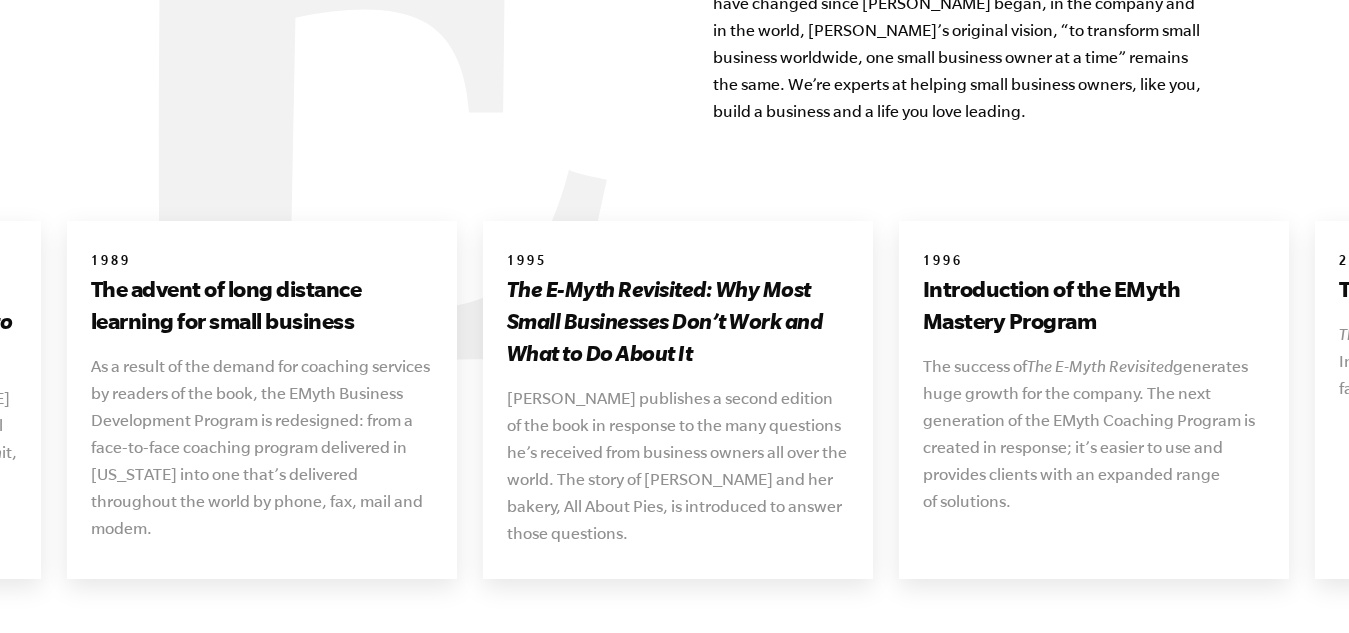 click on "Next" at bounding box center (1243, 648) 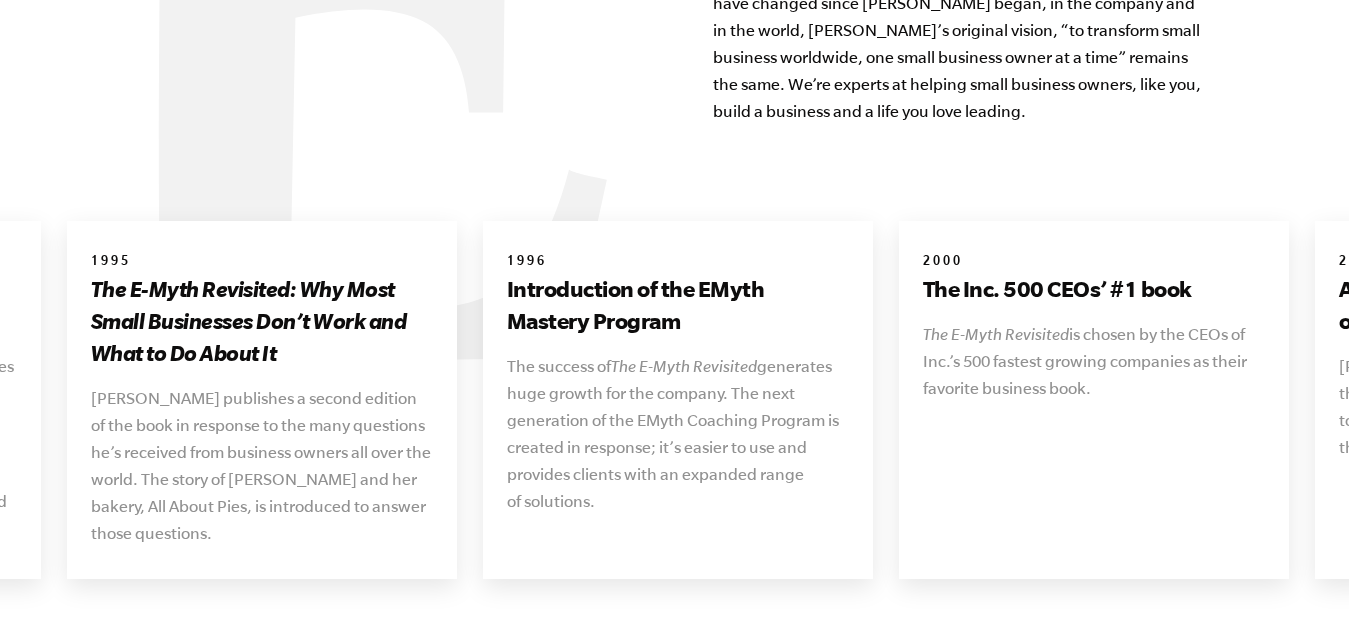 click on "Next" at bounding box center [1243, 648] 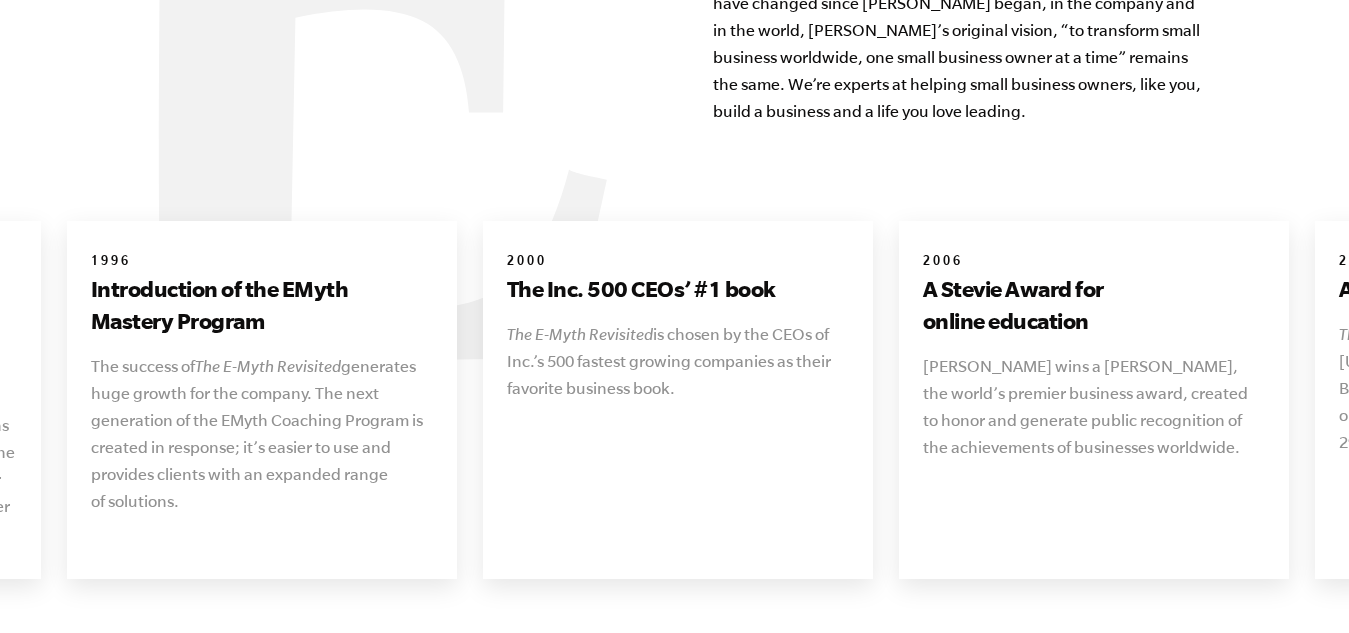 click on "Next" at bounding box center (1243, 648) 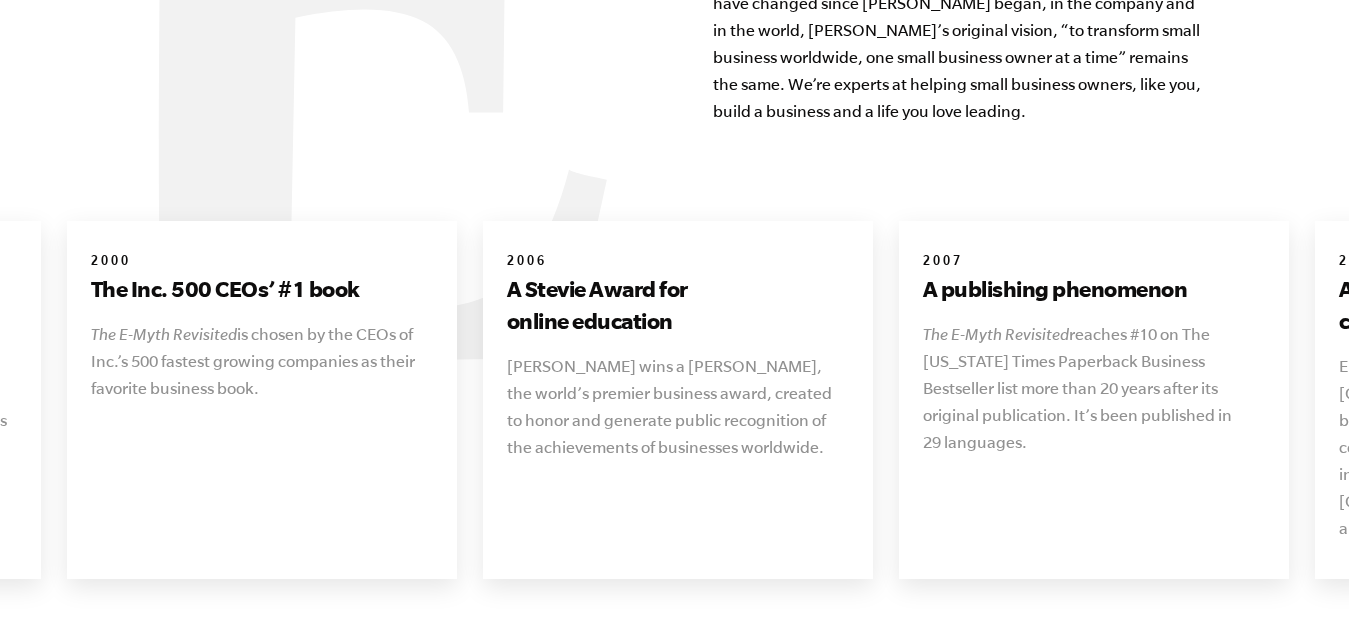click on "Next" at bounding box center [1243, 648] 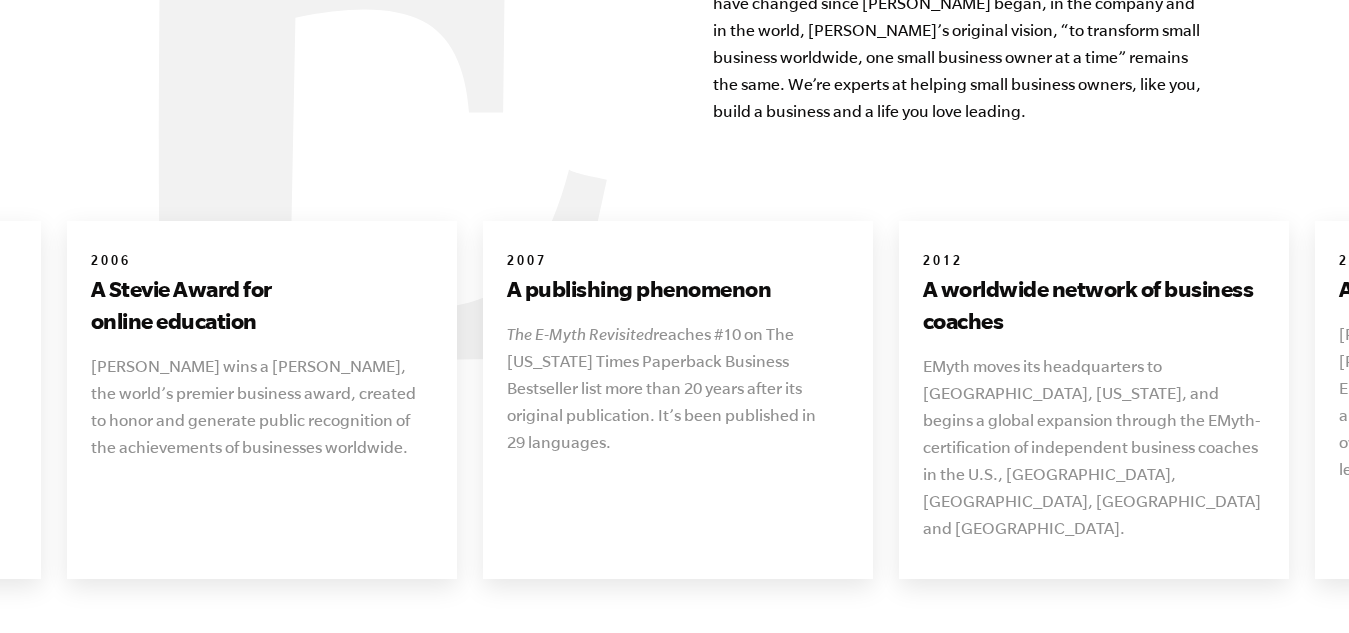 click on "Next" at bounding box center [1243, 648] 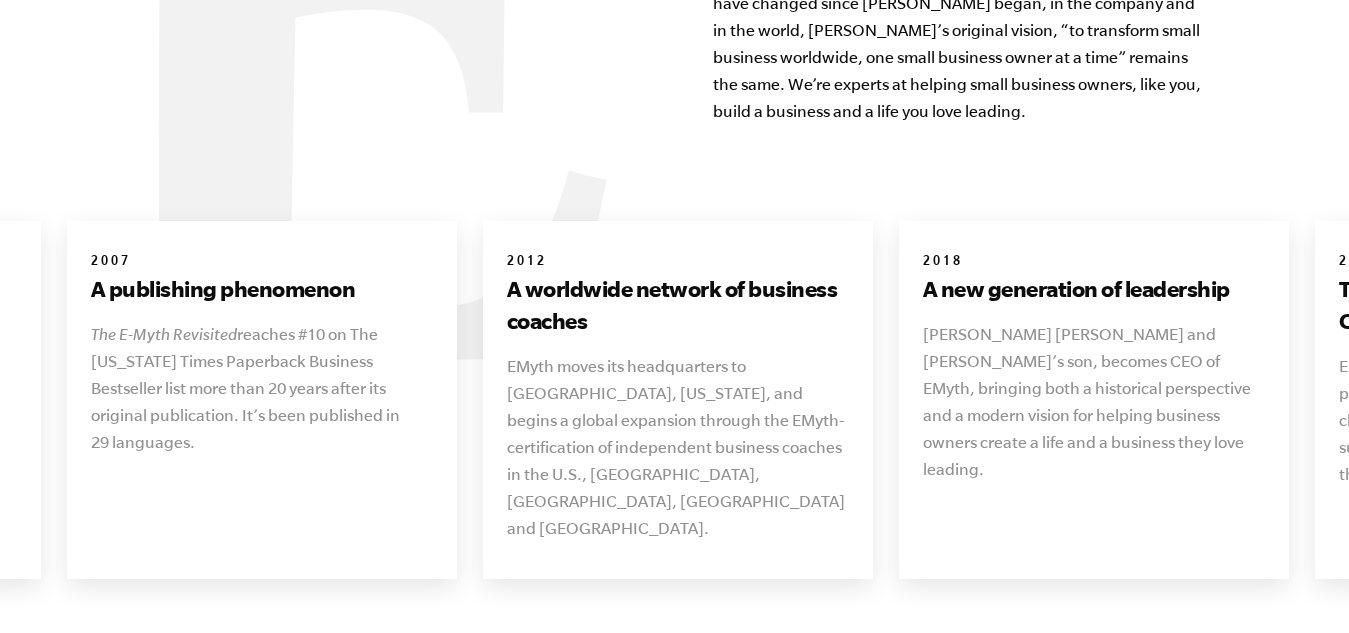 click on "Next" at bounding box center [1243, 648] 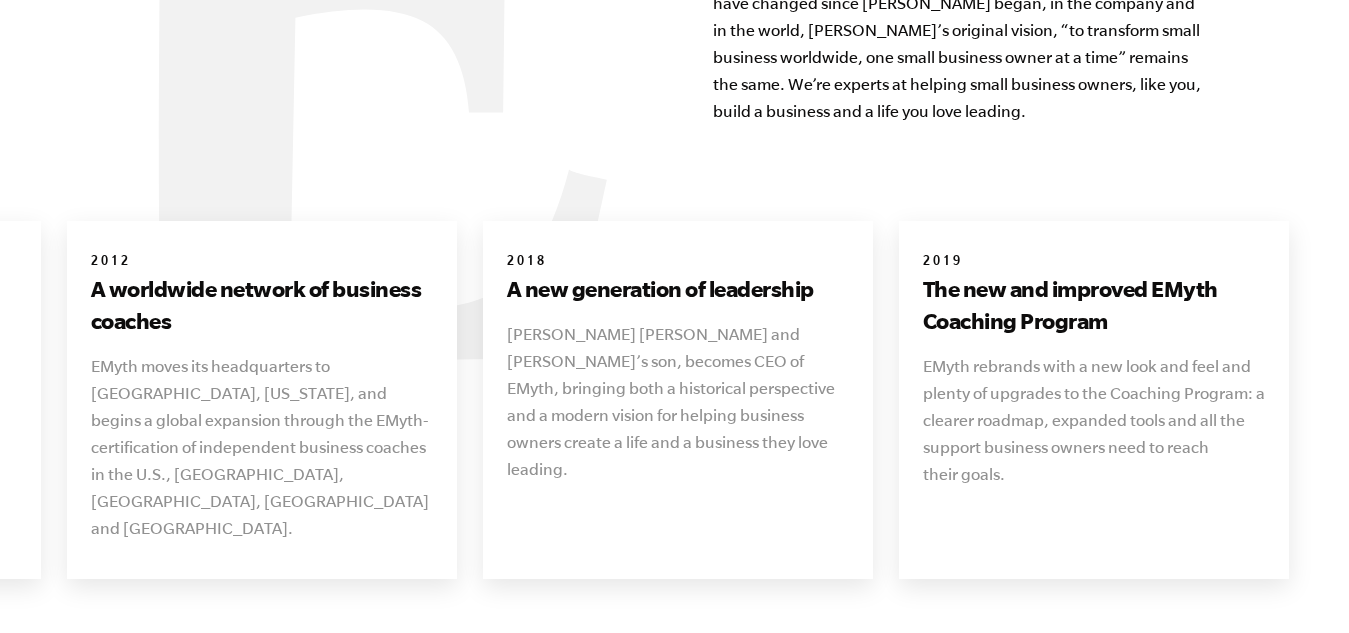 click on "Next" at bounding box center (1243, 648) 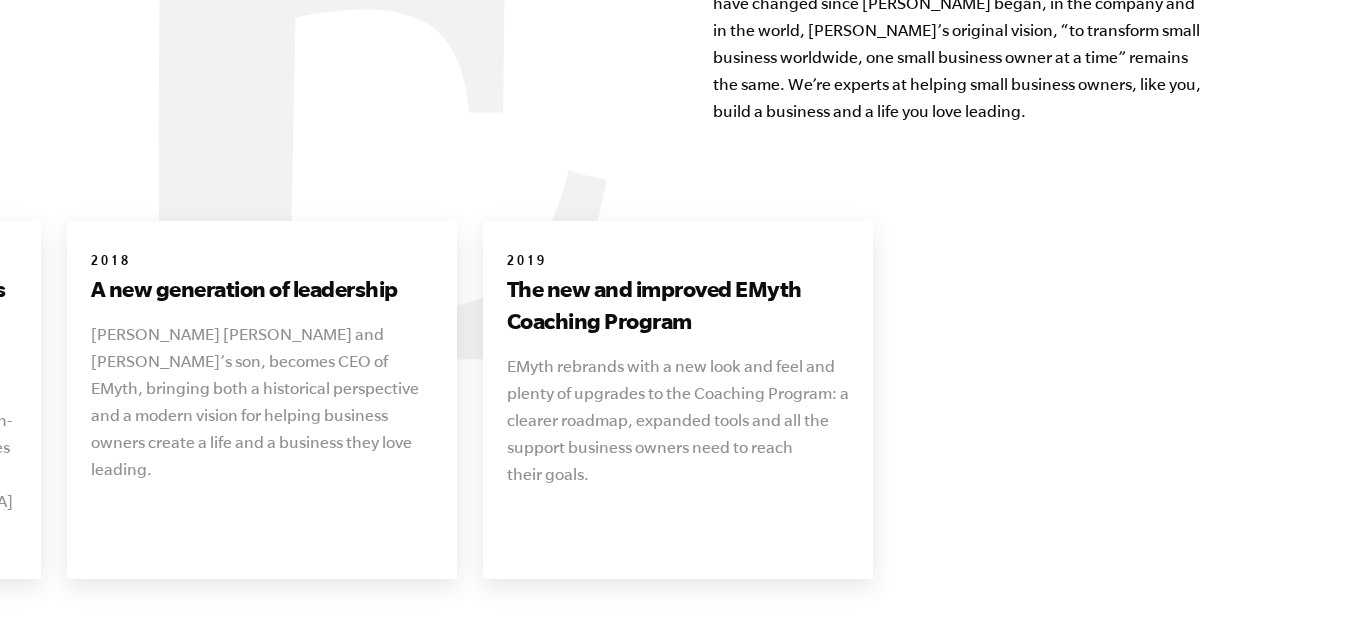 click on "Next" at bounding box center (1243, 648) 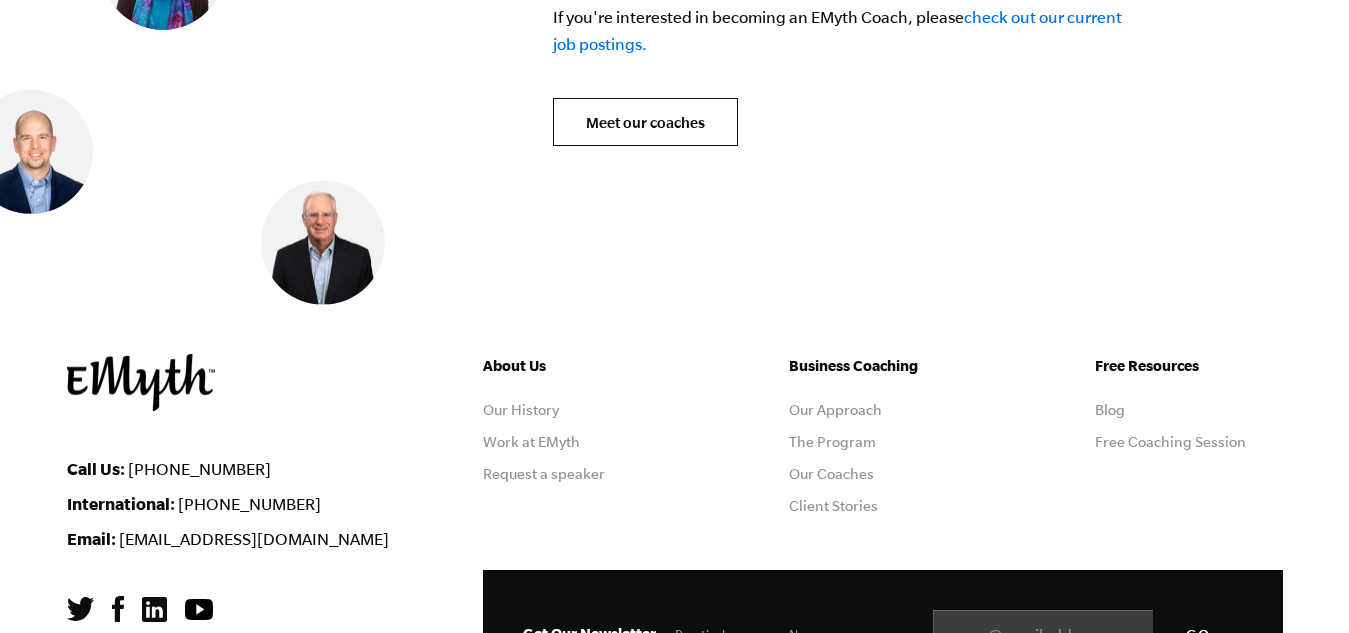 scroll, scrollTop: 8344, scrollLeft: 0, axis: vertical 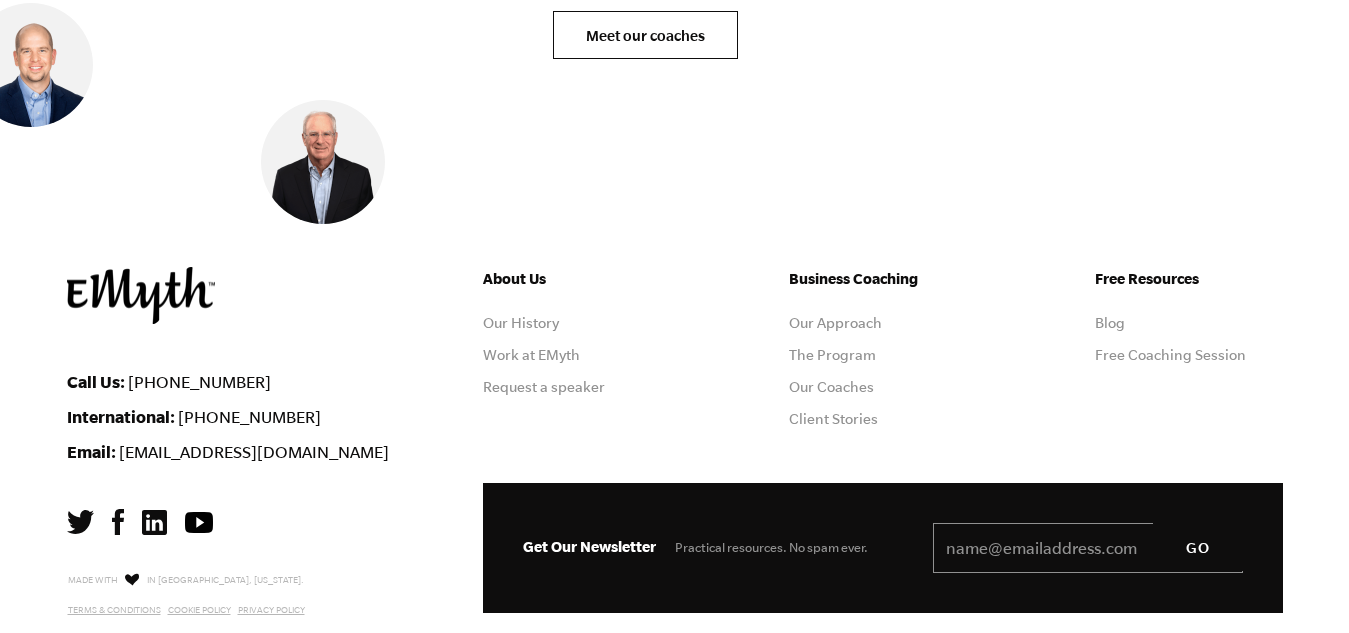 click on "Email *" at bounding box center [1088, 548] 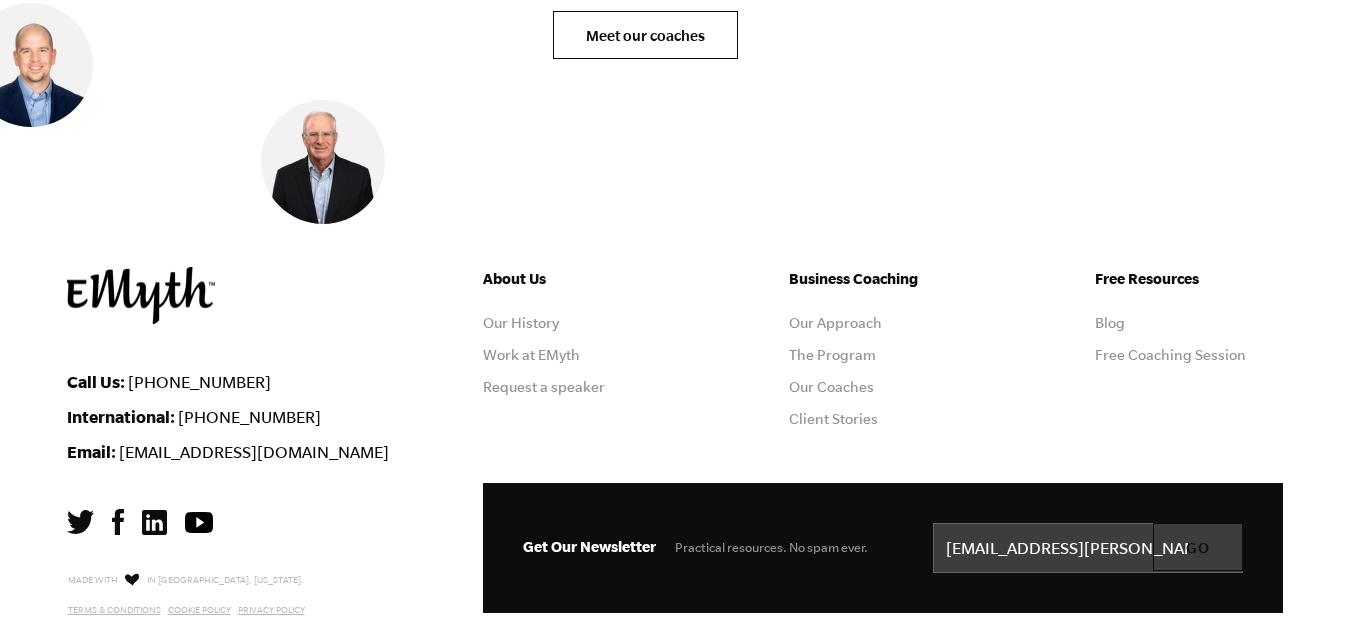 click on "GO" at bounding box center [1198, 547] 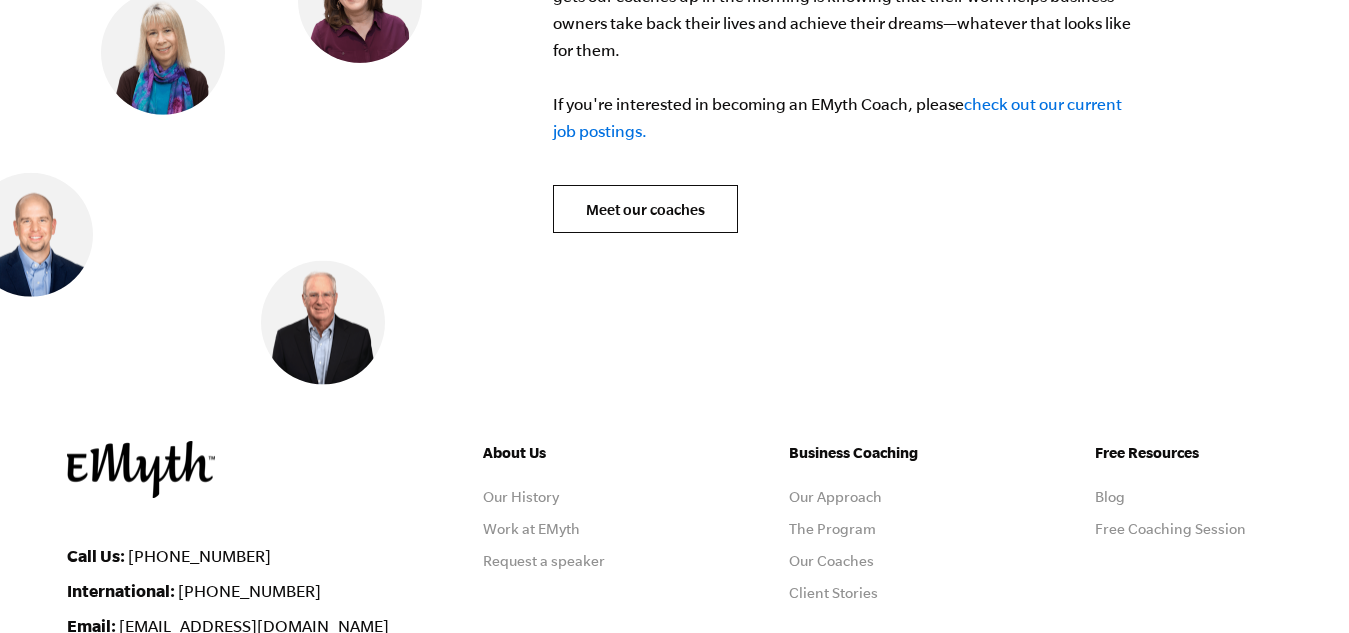 scroll, scrollTop: 8214, scrollLeft: 0, axis: vertical 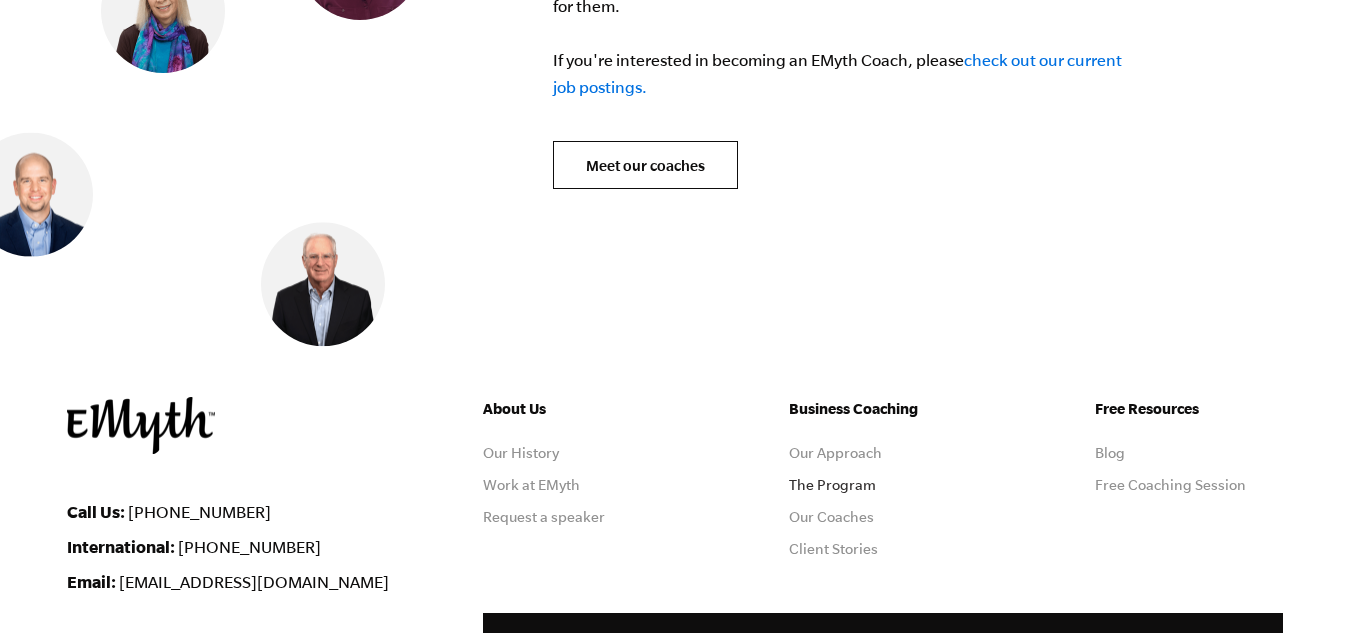 click on "The Program" at bounding box center [832, 485] 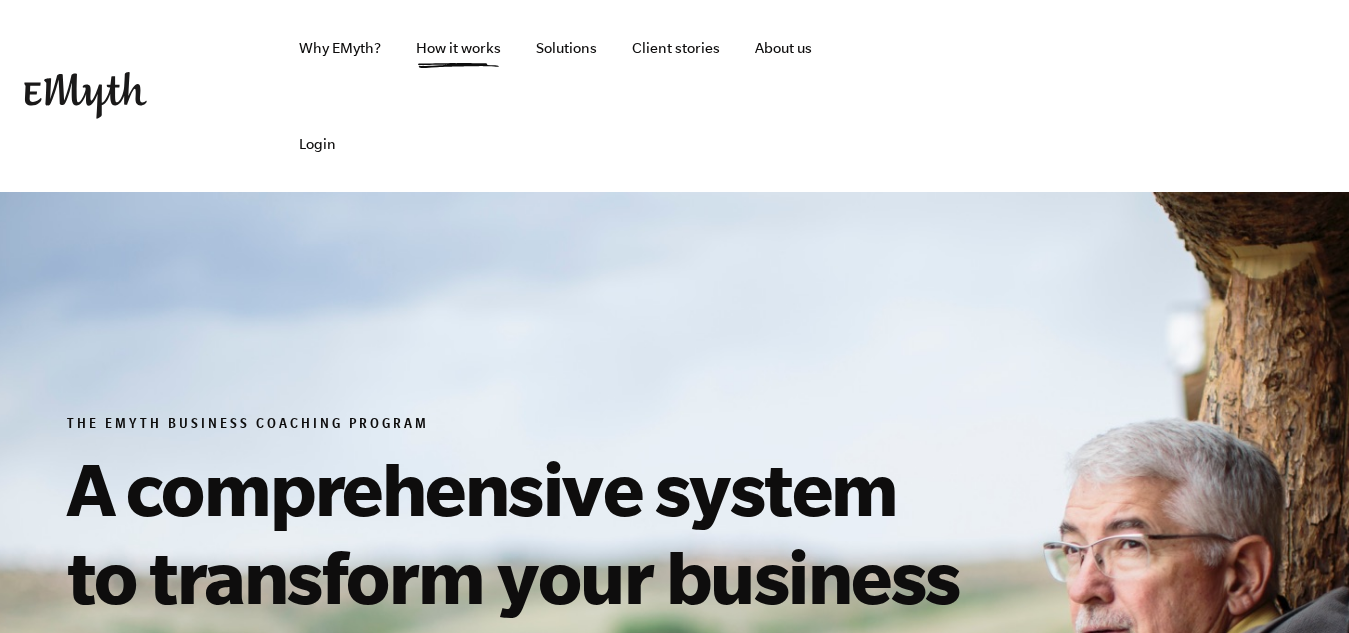 scroll, scrollTop: 0, scrollLeft: 0, axis: both 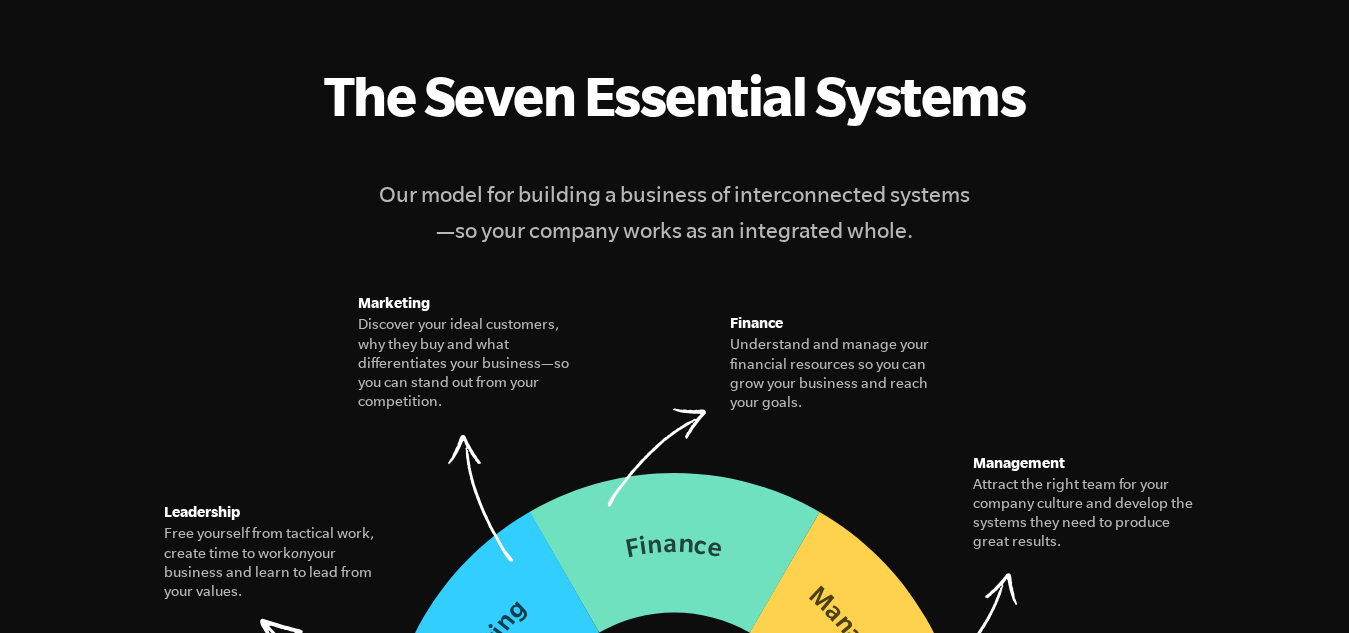 drag, startPoint x: 0, startPoint y: 0, endPoint x: 1297, endPoint y: 183, distance: 1309.8466 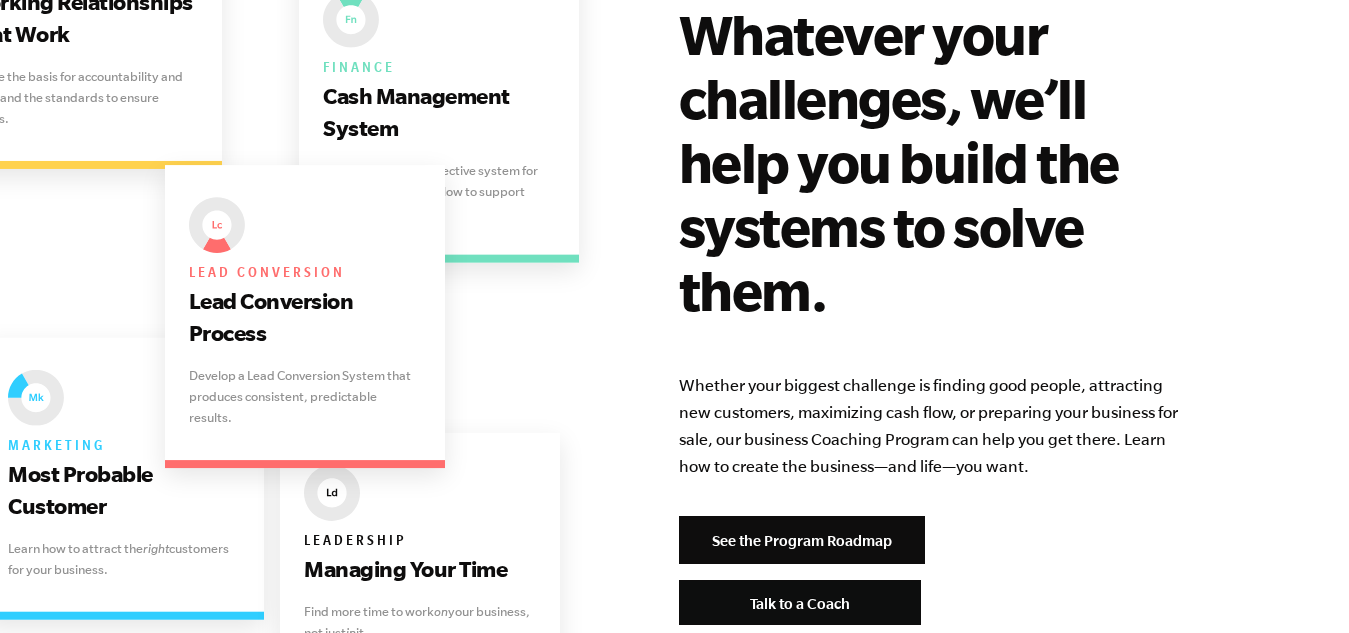 scroll, scrollTop: 3722, scrollLeft: 0, axis: vertical 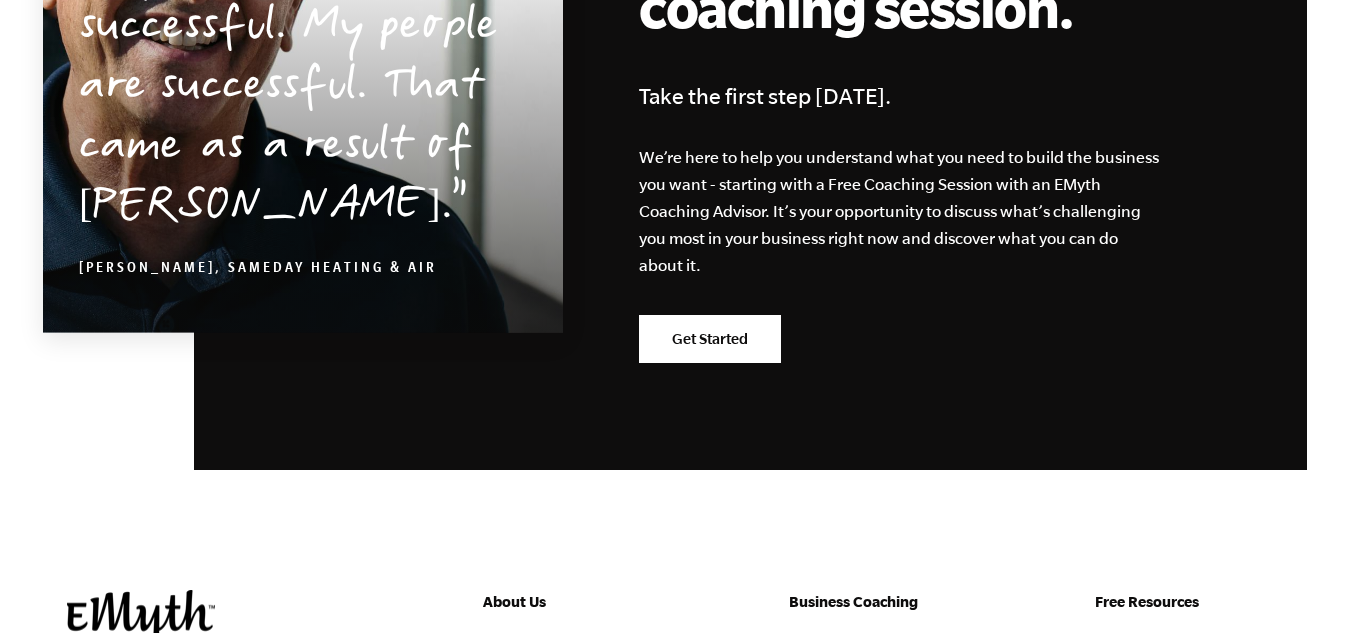click on "My business is successful. My people are successful. That came as a result of [PERSON_NAME]. [PERSON_NAME], SameDay Heating & Air
Request a free coaching session.
Take the first step [DATE].
We’re here to help you understand what you need to build the business you want - starting with a Free Coaching Session with an EMyth Coaching Advisor. It’s your opportunity to discuss what’s challenging you most in your business right now and discover what you can do about it.
Get Started" at bounding box center (675, 129) 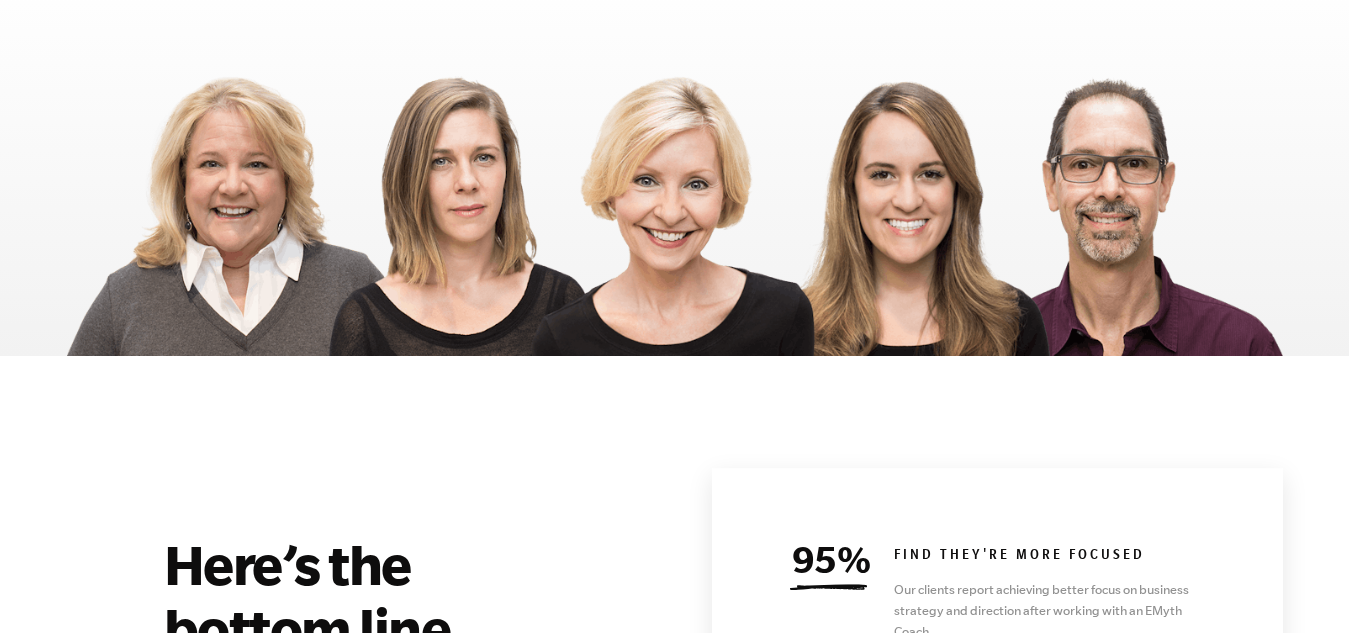 scroll, scrollTop: 8685, scrollLeft: 0, axis: vertical 